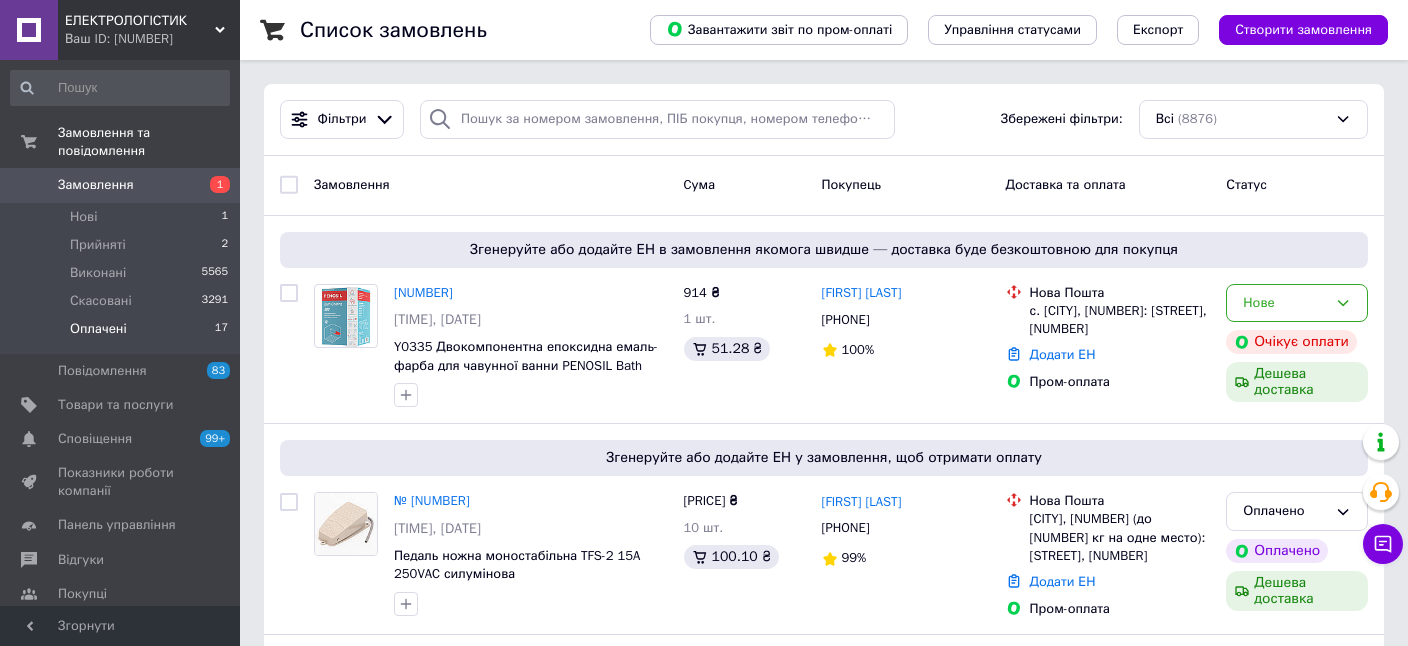 scroll, scrollTop: 0, scrollLeft: 0, axis: both 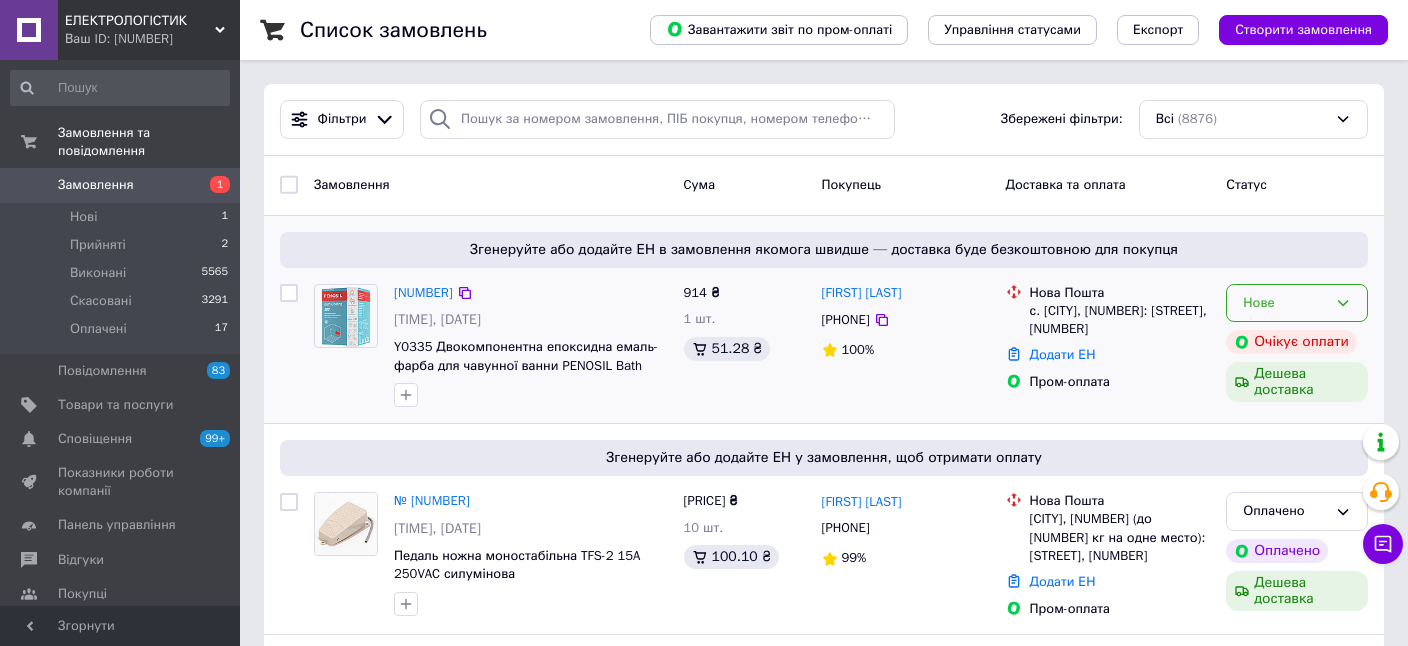 click on "Нове" at bounding box center [1285, 303] 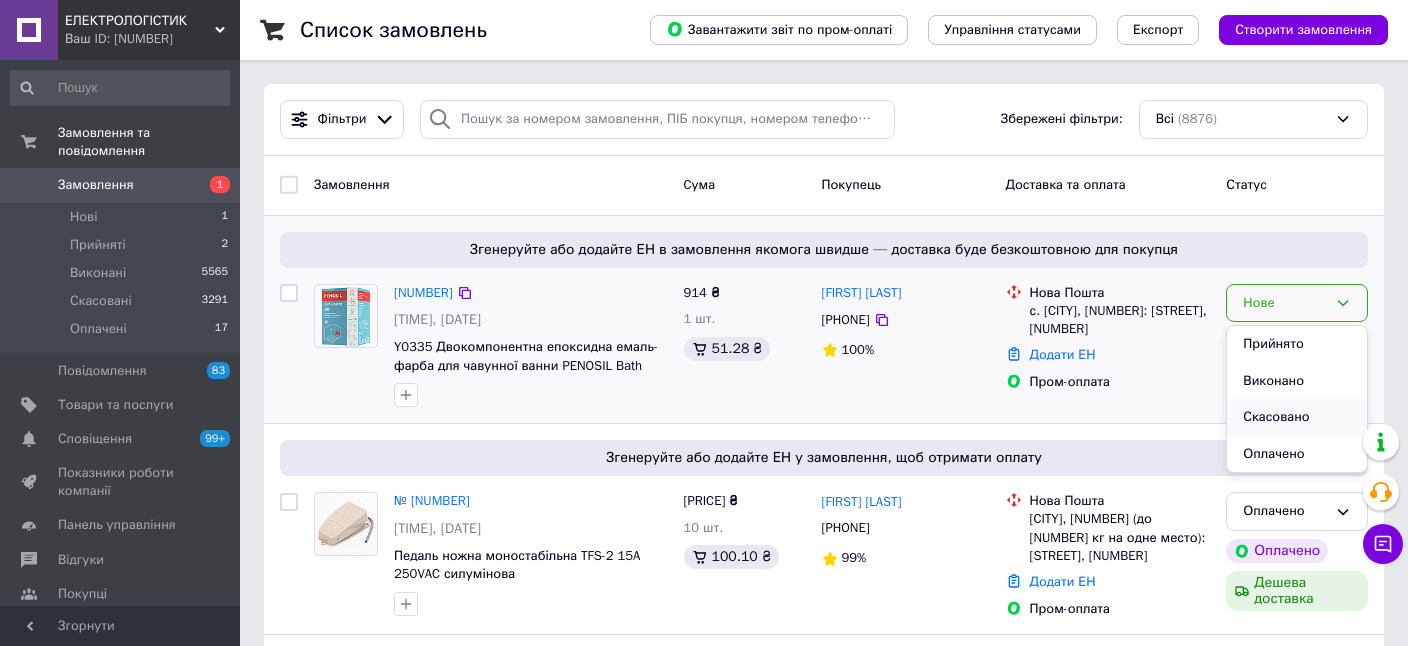 click on "Скасовано" at bounding box center (1297, 417) 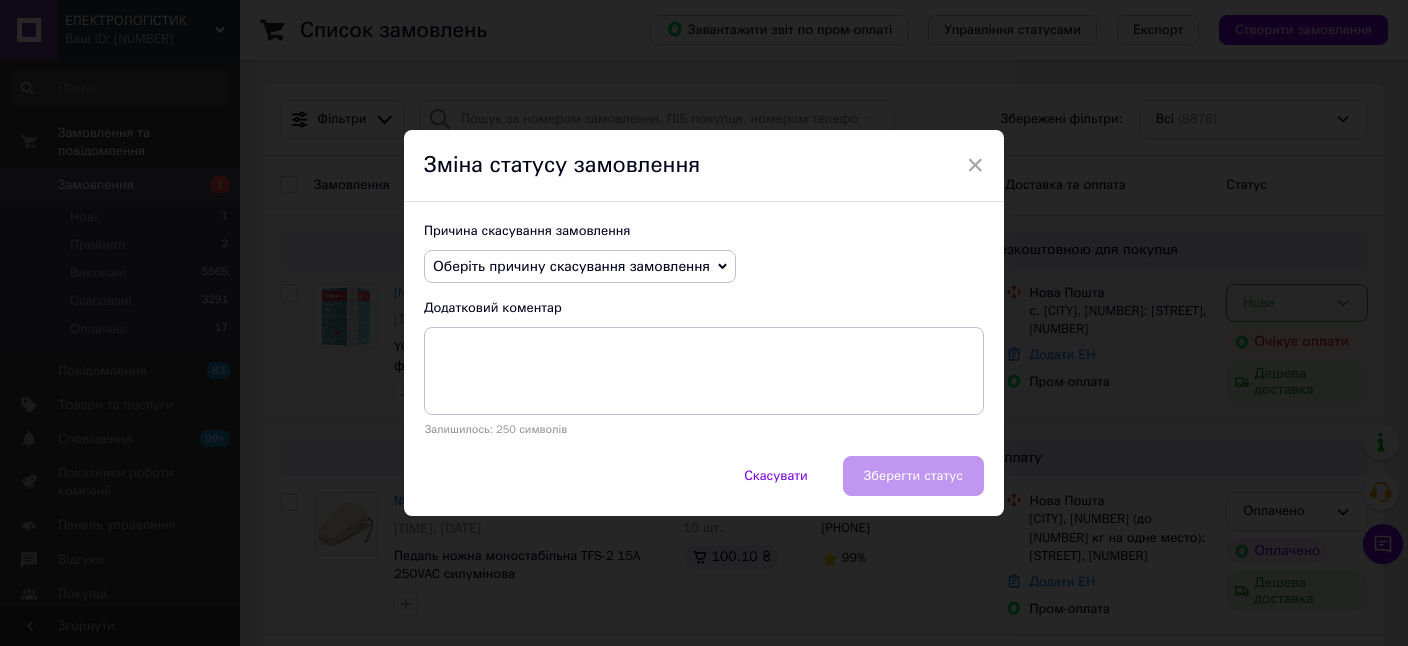 click on "Оберіть причину скасування замовлення" at bounding box center [571, 266] 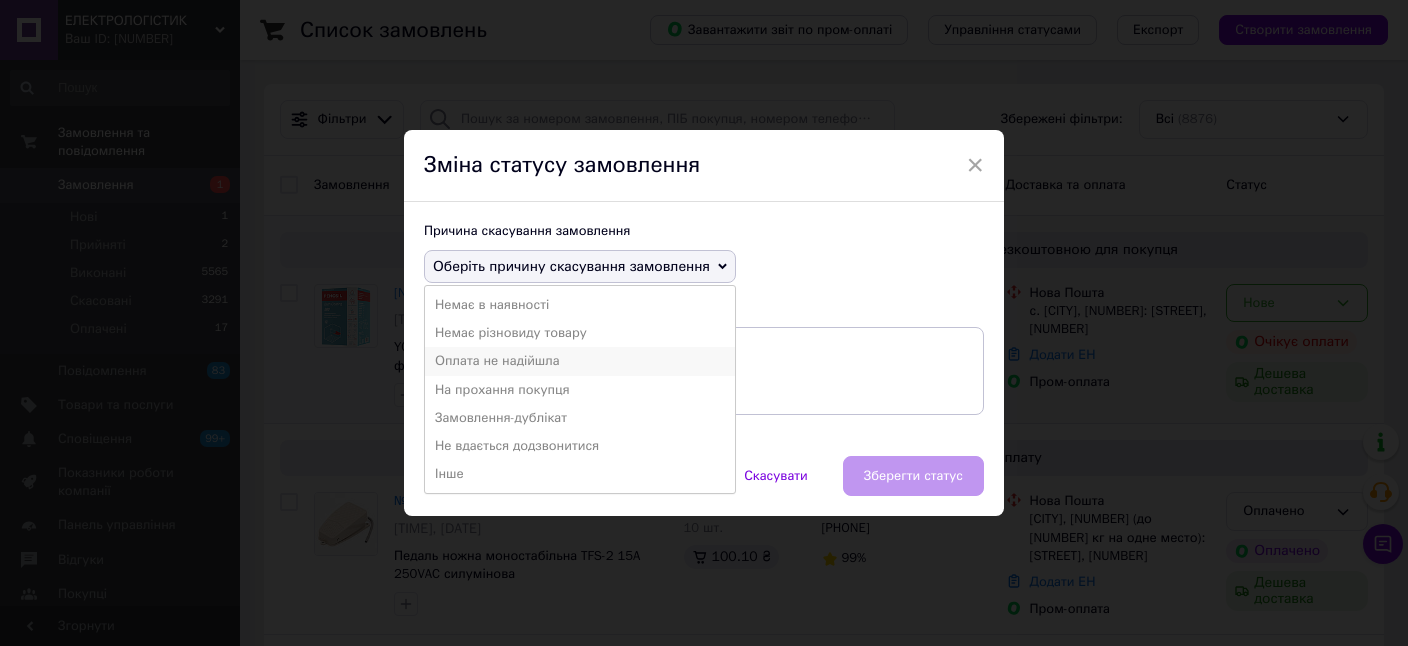 click on "Оплата не надійшла" at bounding box center [580, 361] 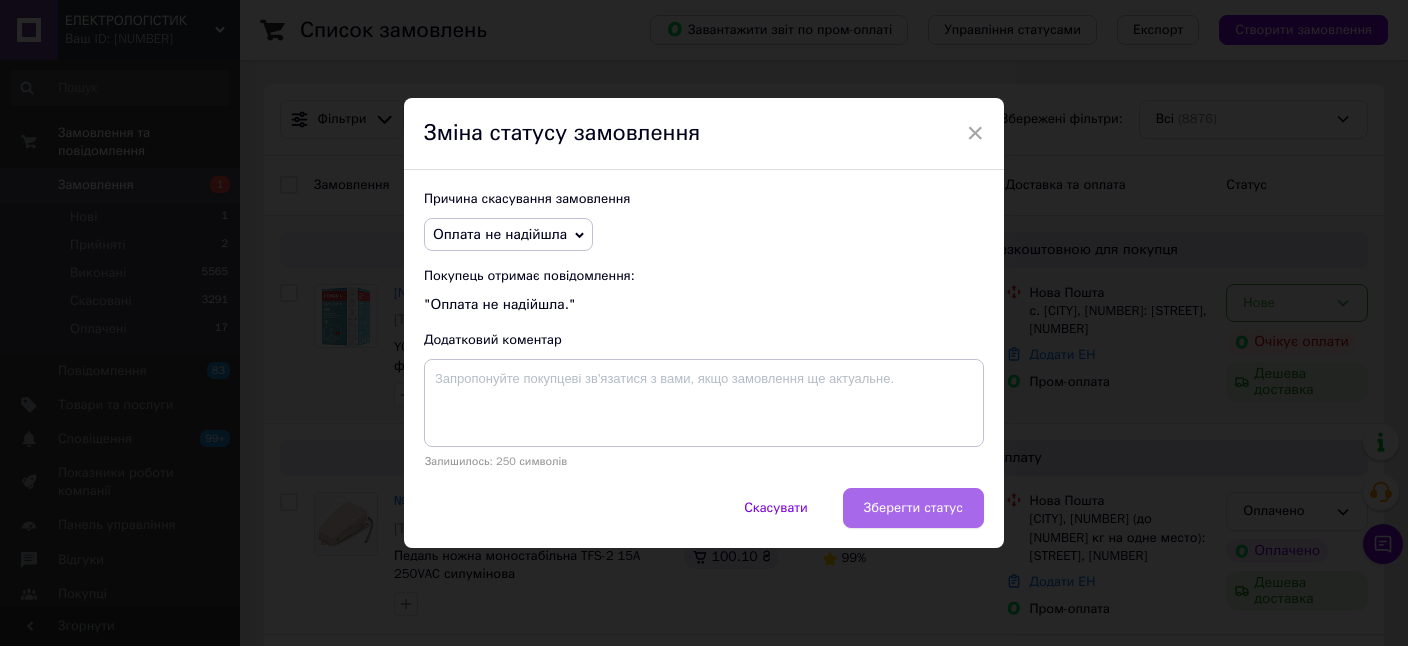 click on "Зберегти статус" at bounding box center [913, 508] 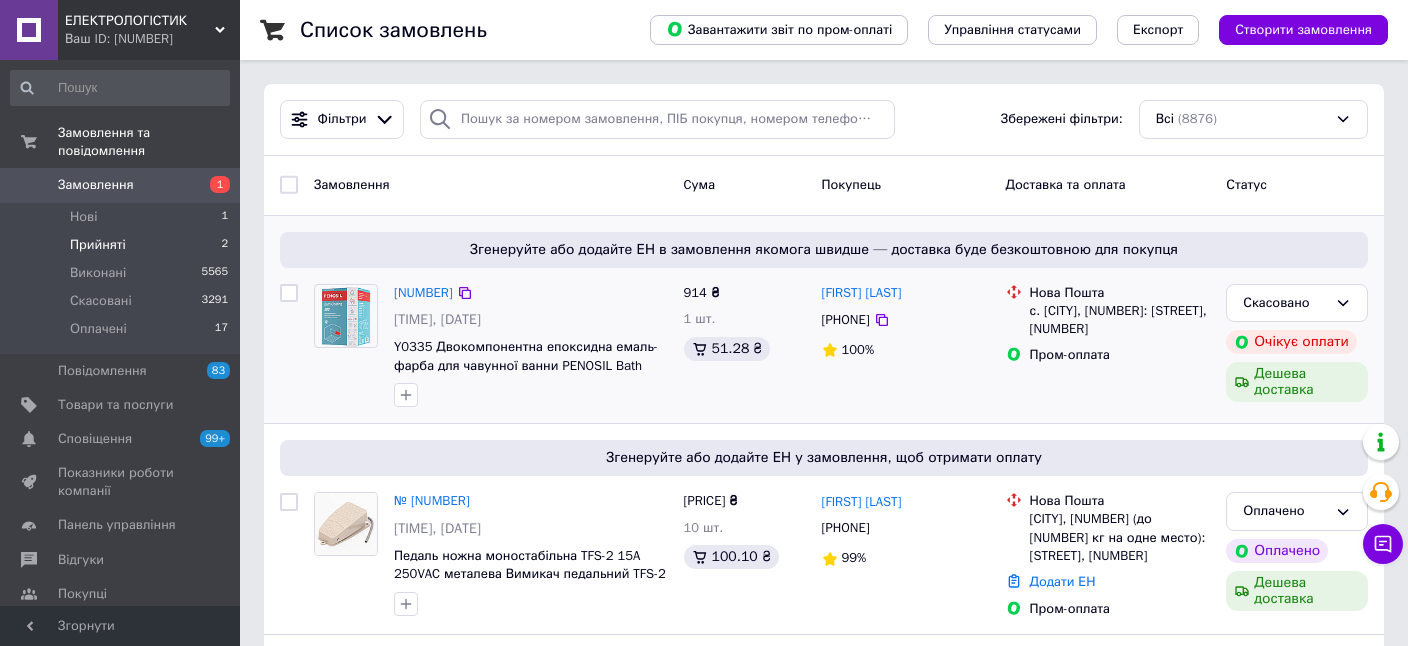 click on "Прийняті [NUMBER]" at bounding box center (120, 245) 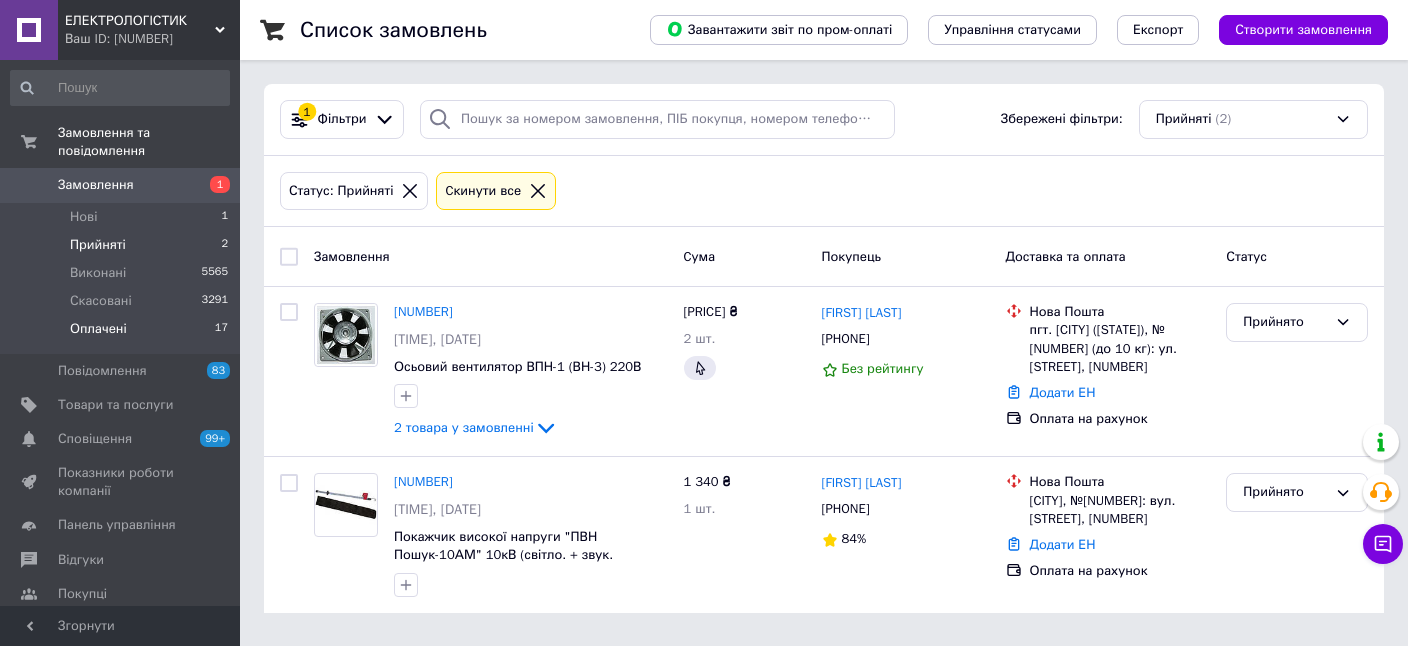 click on "Оплачені 17" at bounding box center (120, 334) 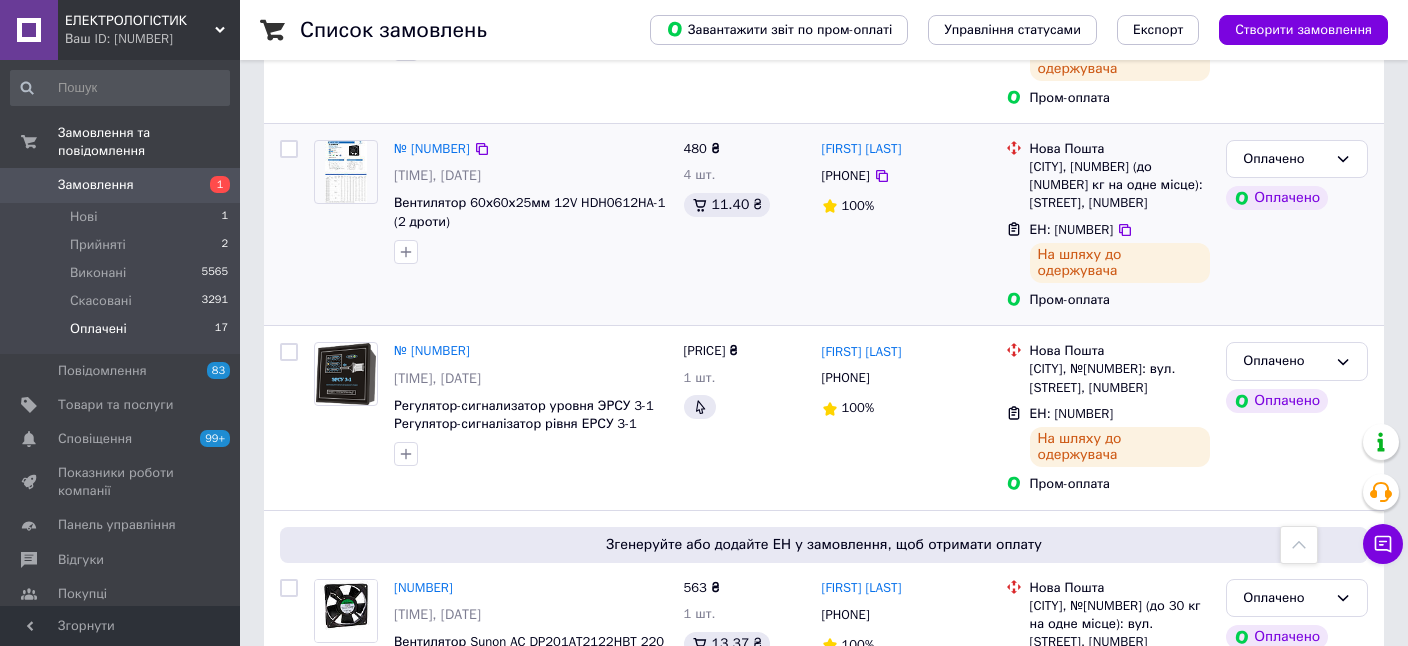 scroll, scrollTop: 1830, scrollLeft: 0, axis: vertical 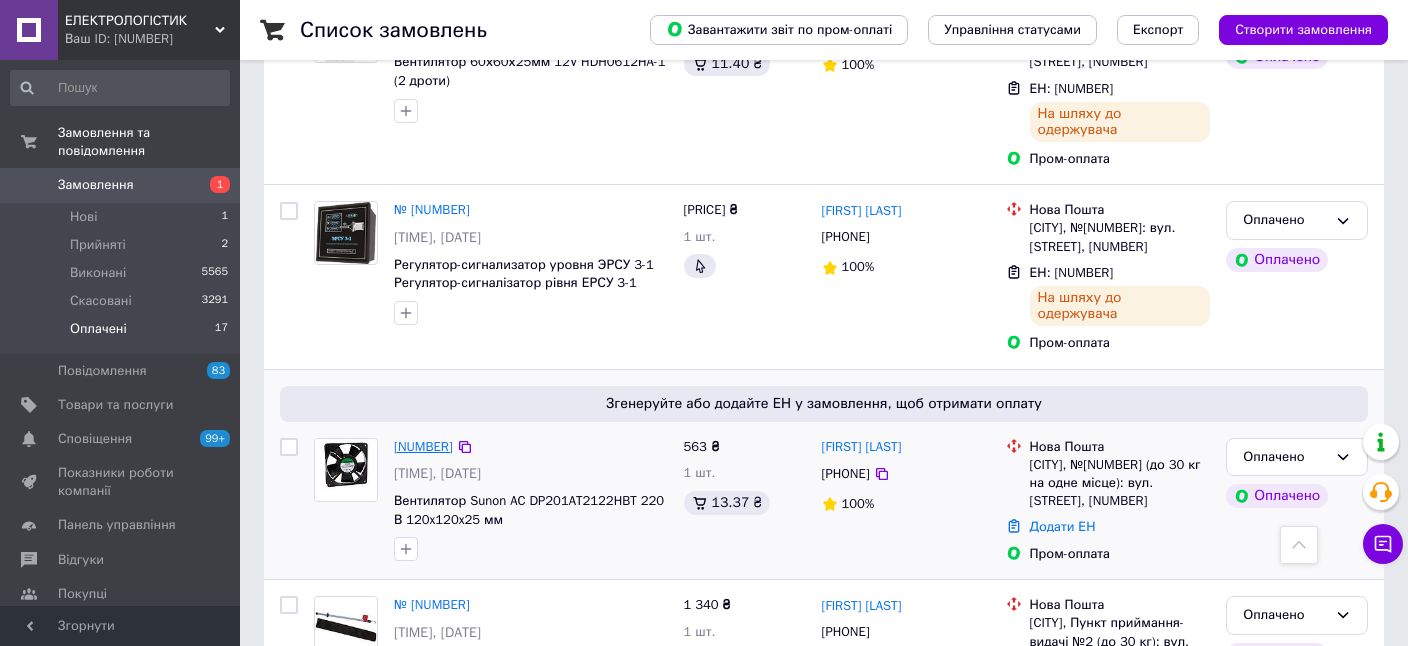 click on "[NUMBER]" at bounding box center (423, 446) 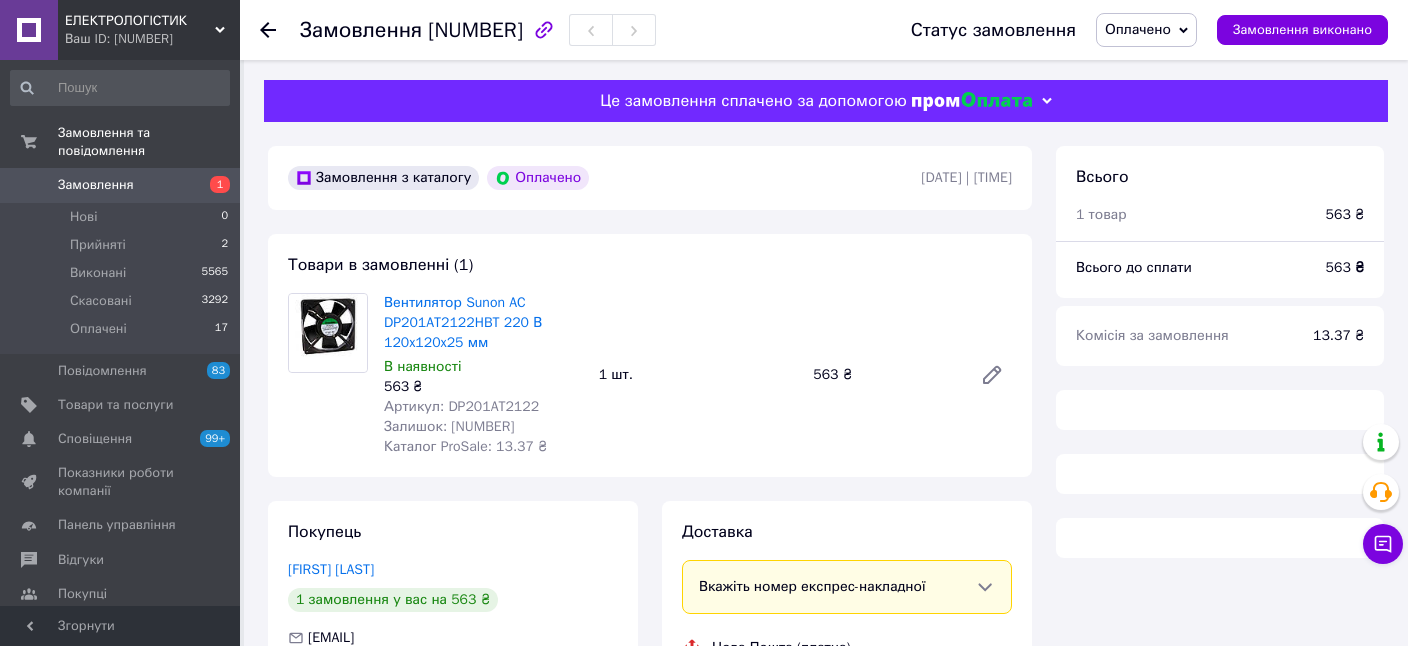 scroll, scrollTop: 211, scrollLeft: 0, axis: vertical 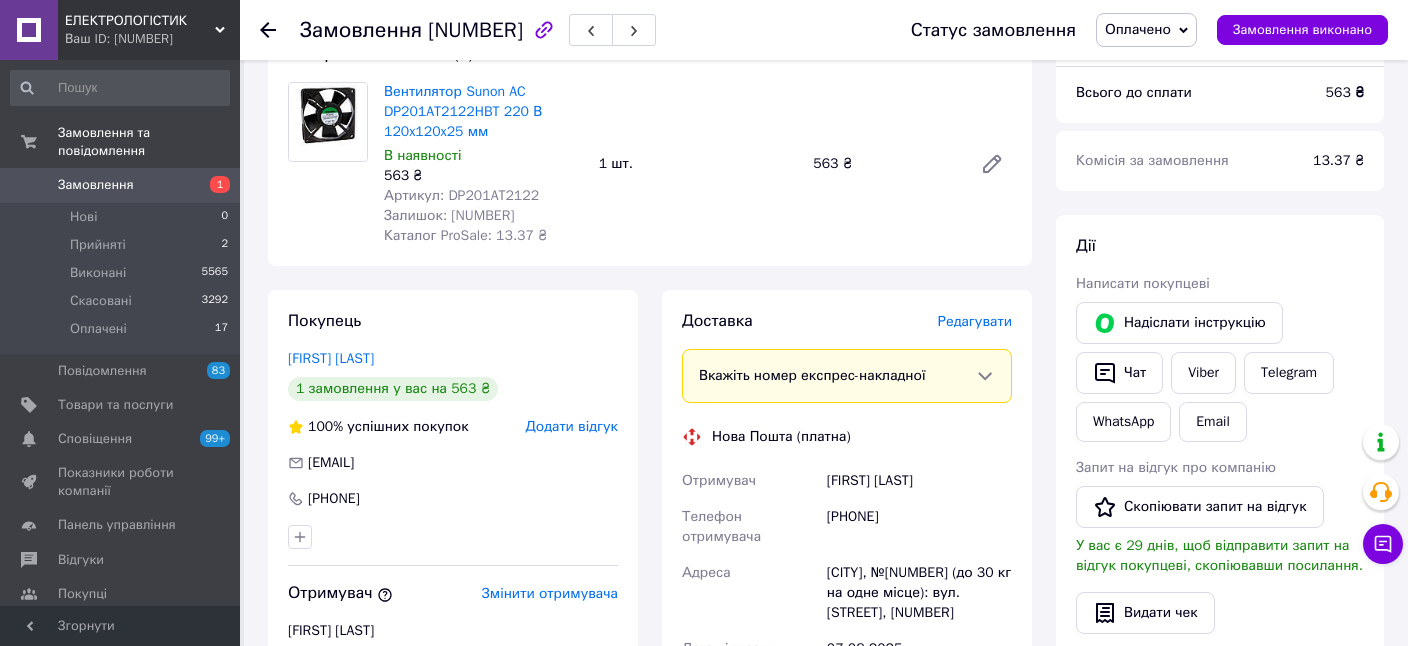 click on "Редагувати" at bounding box center [975, 321] 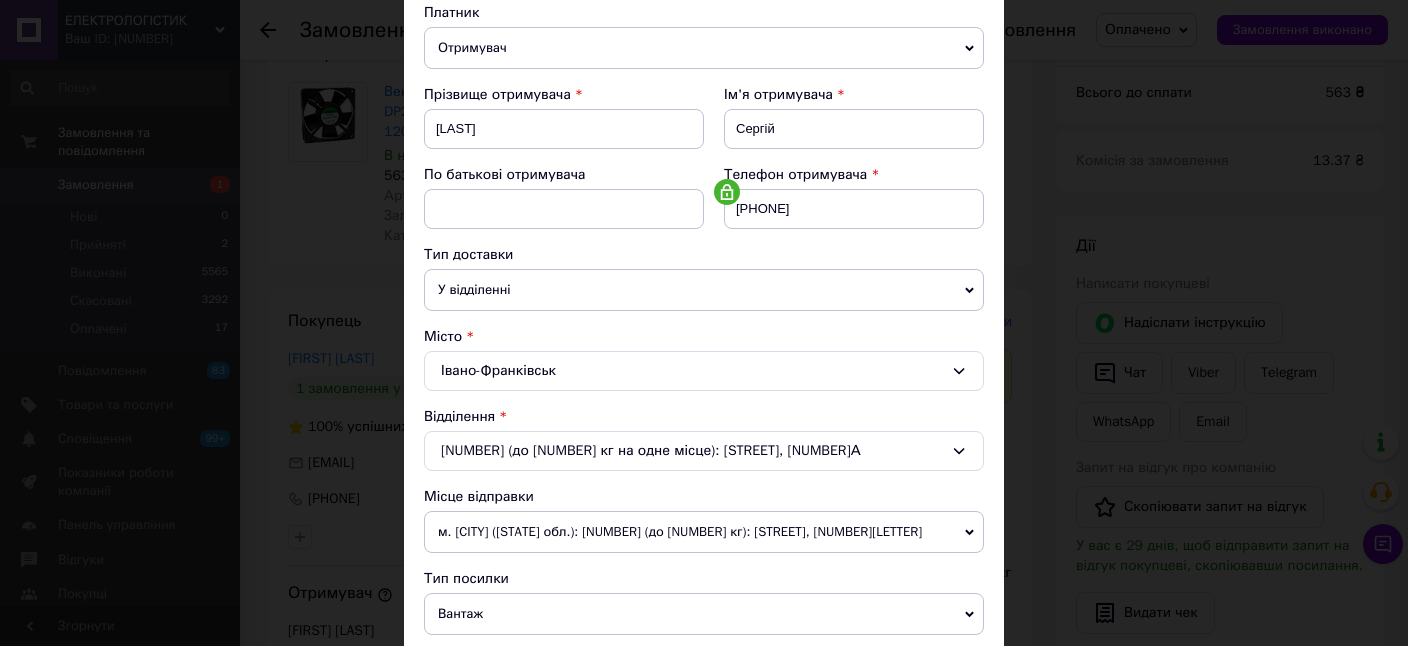 scroll, scrollTop: 305, scrollLeft: 0, axis: vertical 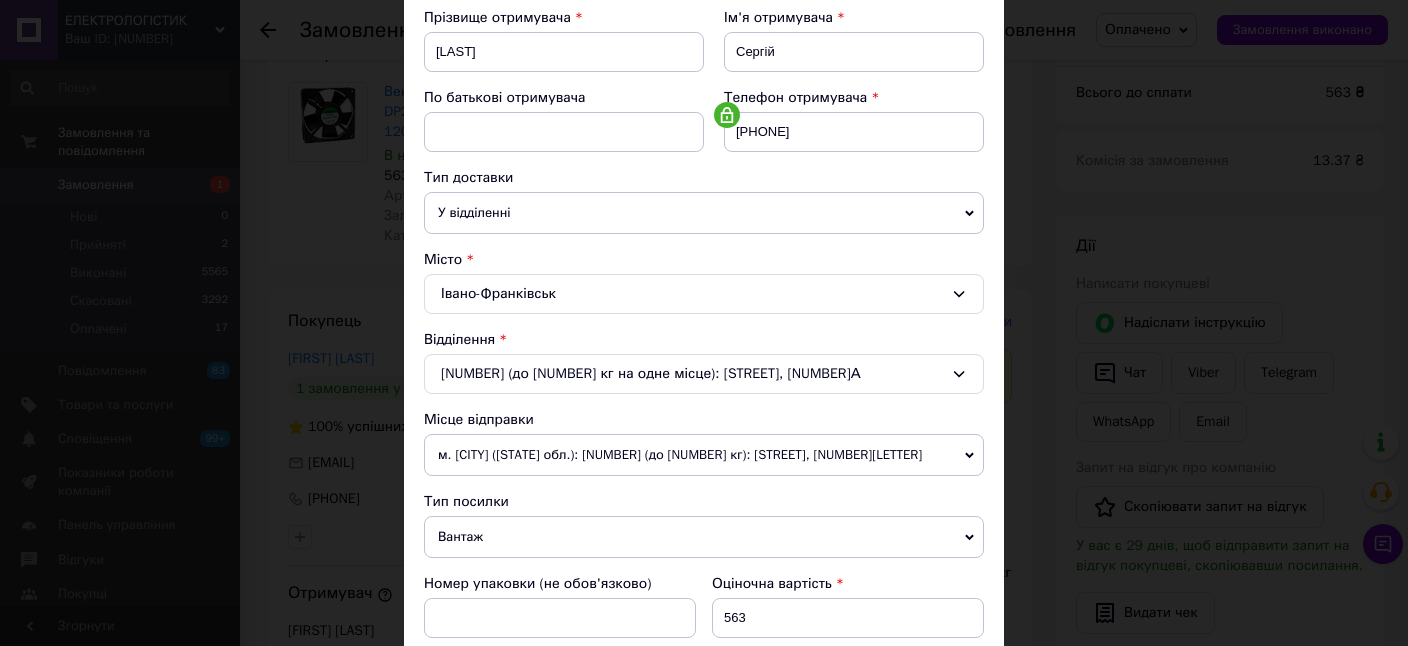 click on "м. [CITY] ([STATE] обл.): [NUMBER] (до [NUMBER] кг): [STREET], [NUMBER][LETTER]" at bounding box center (704, 455) 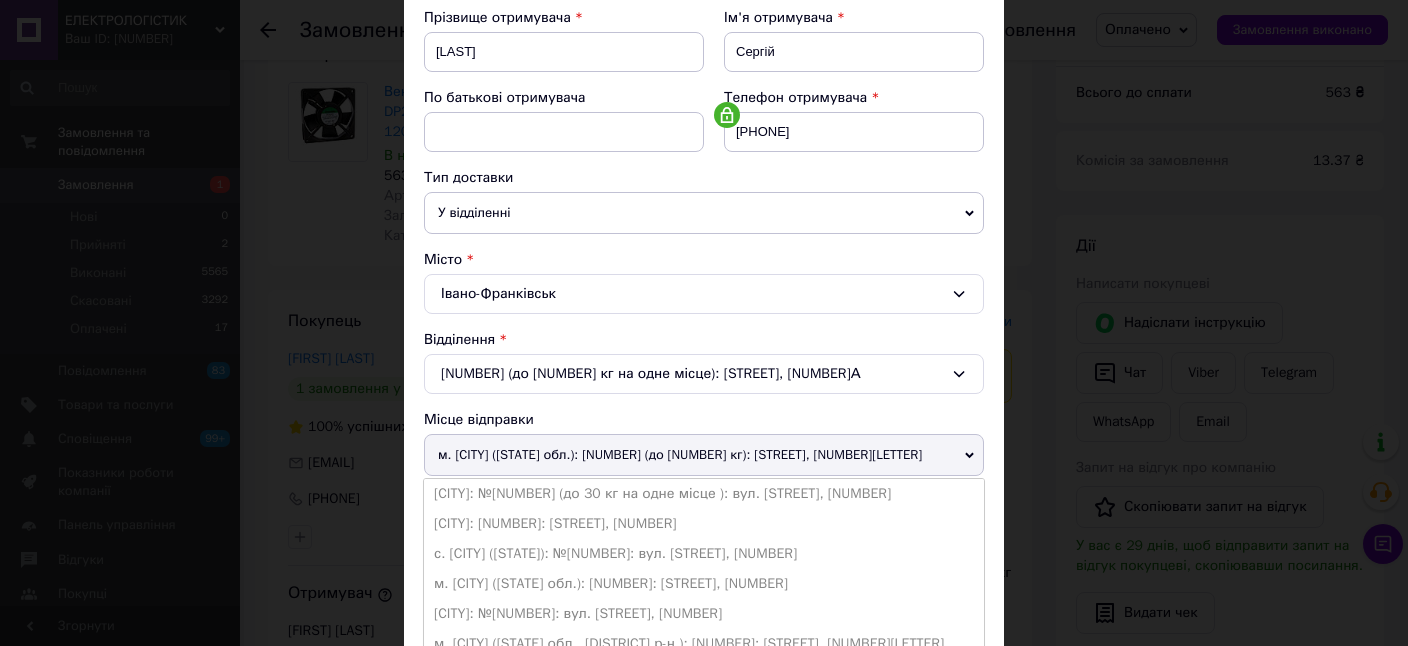 click on "[CITY]: [NUMBER]: [STREET], [NUMBER]" at bounding box center (704, 524) 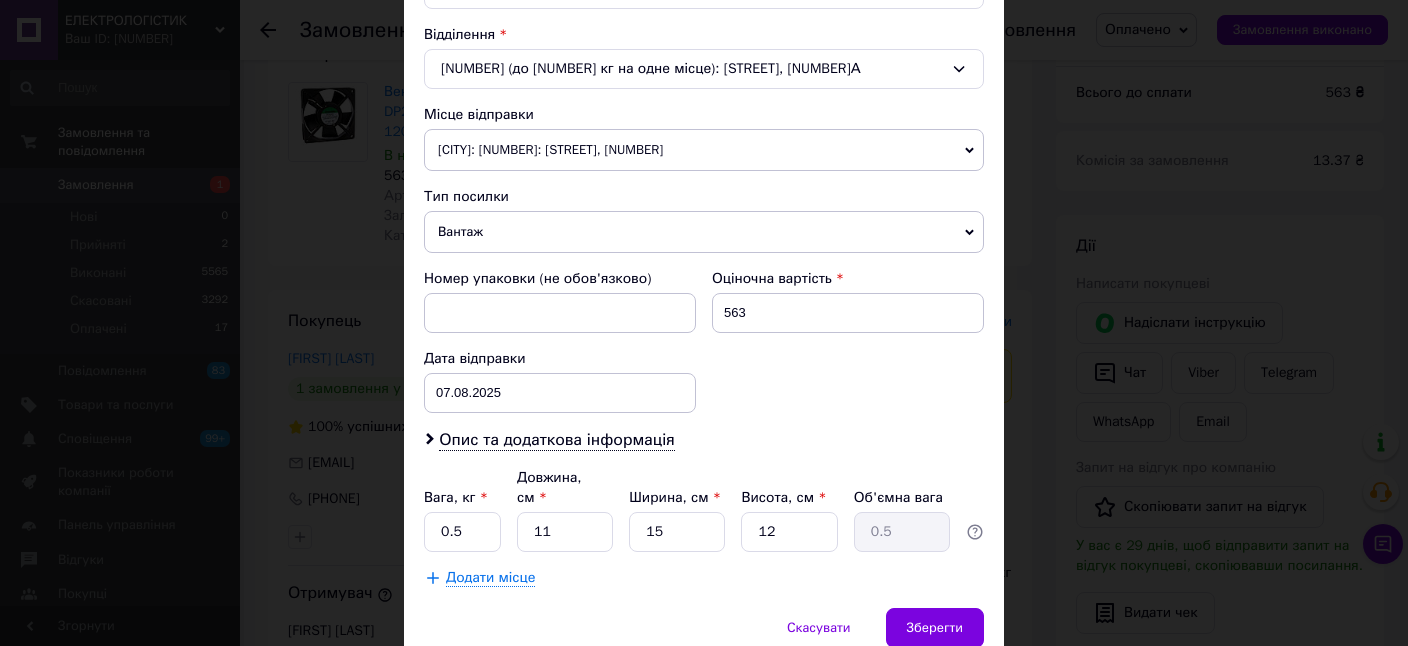 scroll, scrollTop: 674, scrollLeft: 0, axis: vertical 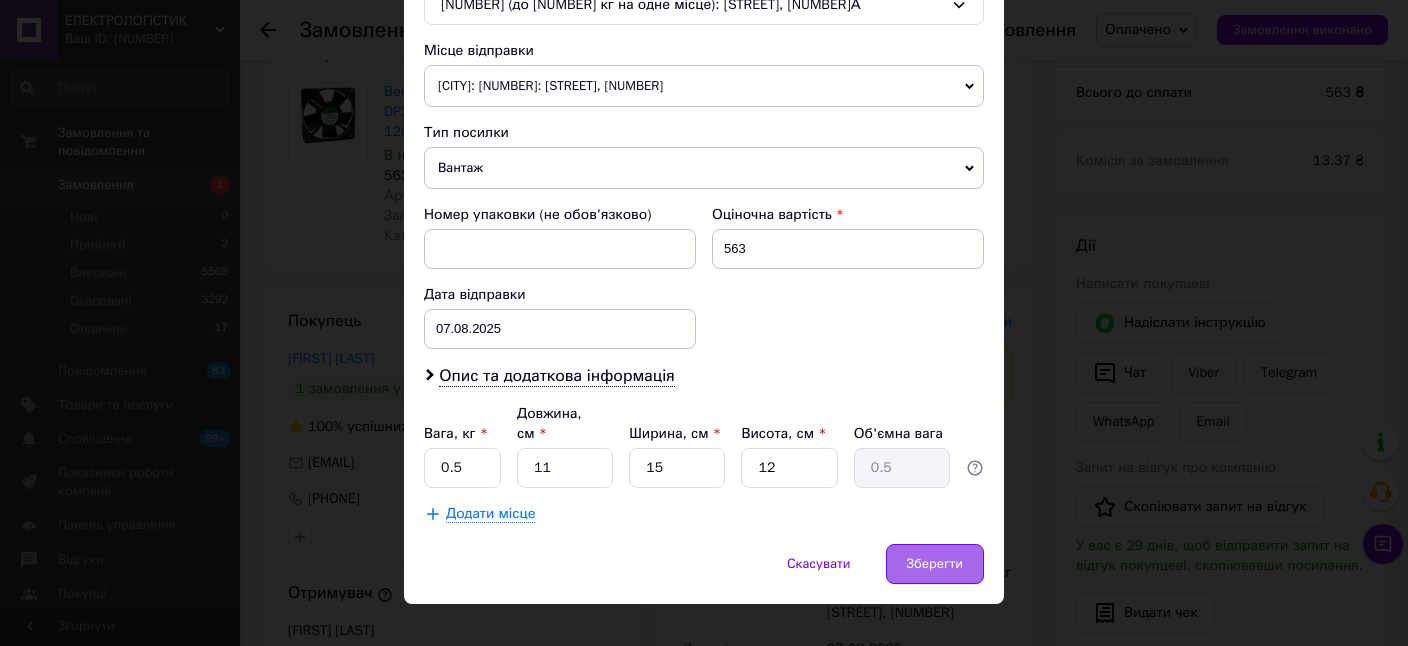 click on "Зберегти" at bounding box center [935, 564] 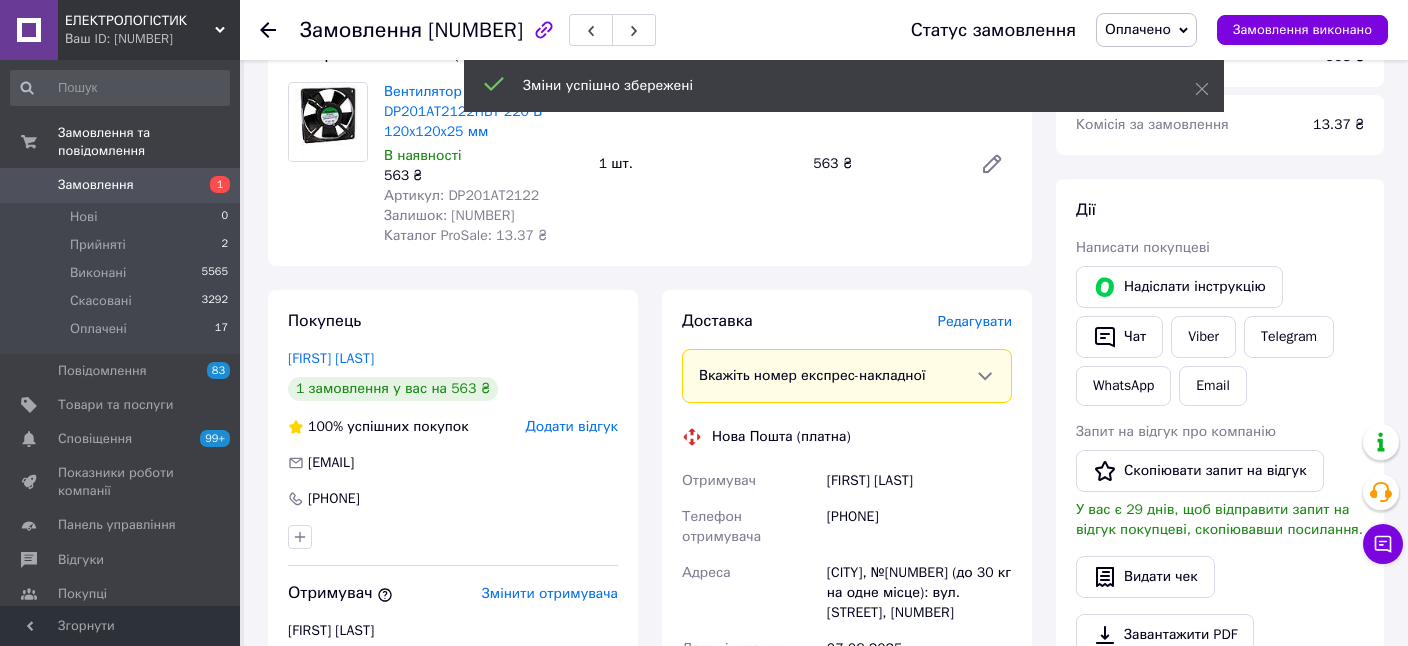 scroll, scrollTop: 492, scrollLeft: 0, axis: vertical 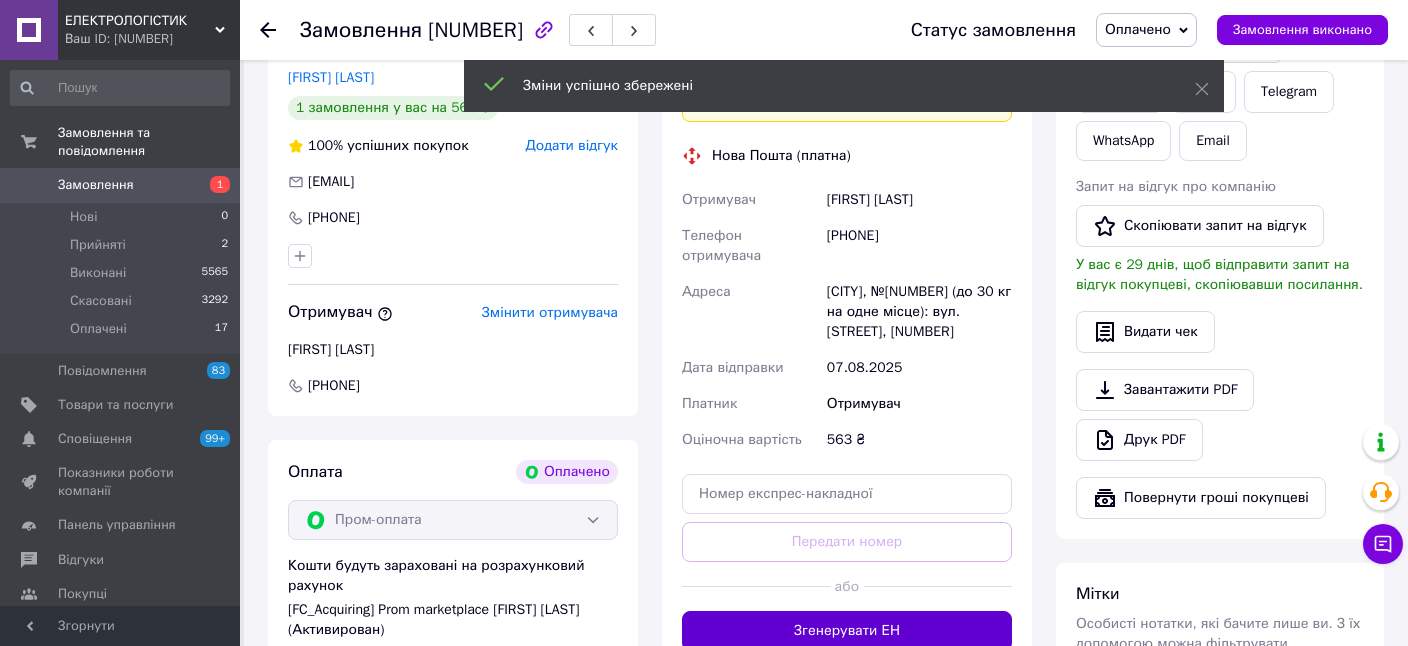 click on "Згенерувати ЕН" at bounding box center [847, 631] 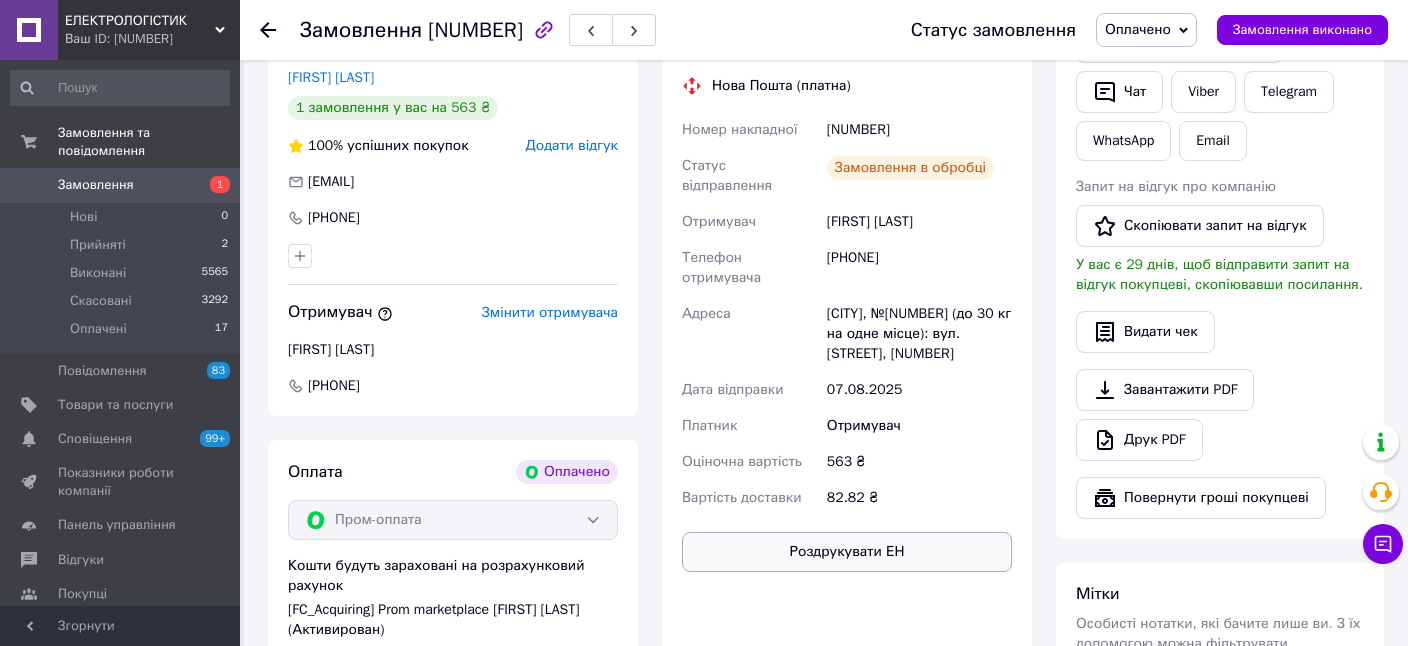 click on "Роздрукувати ЕН" at bounding box center [847, 552] 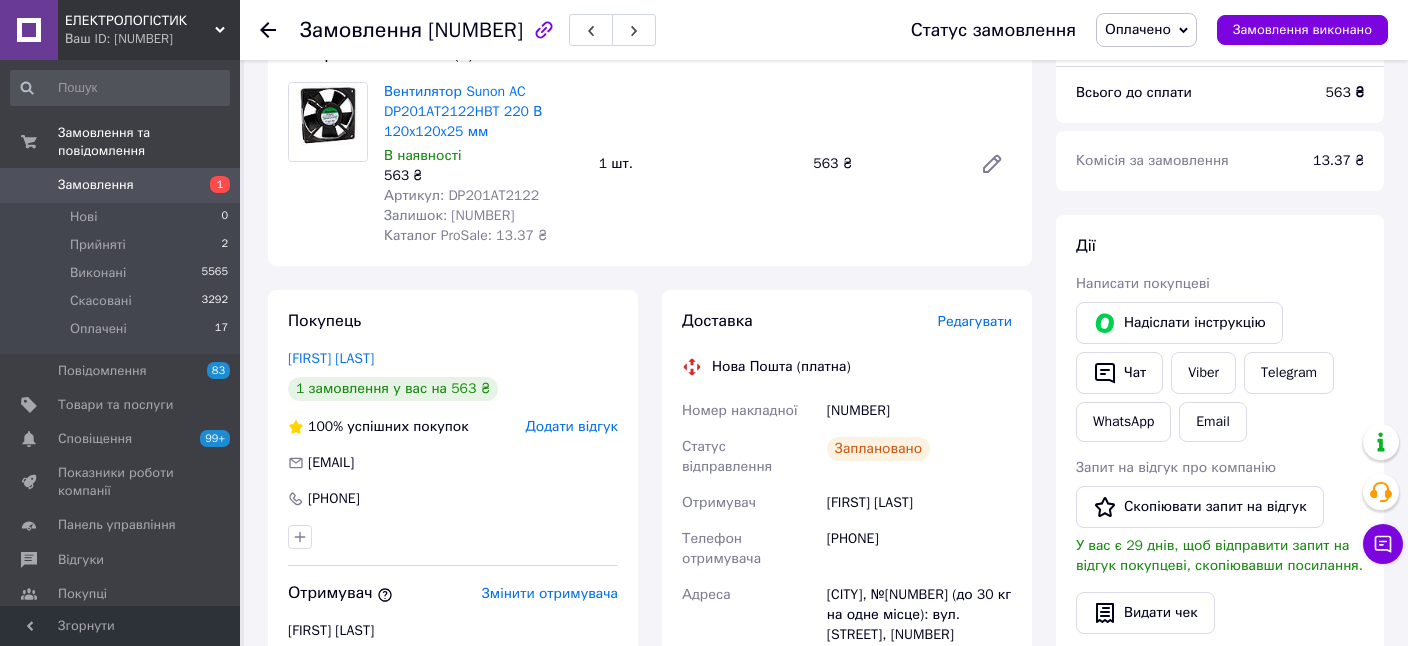 scroll, scrollTop: 0, scrollLeft: 0, axis: both 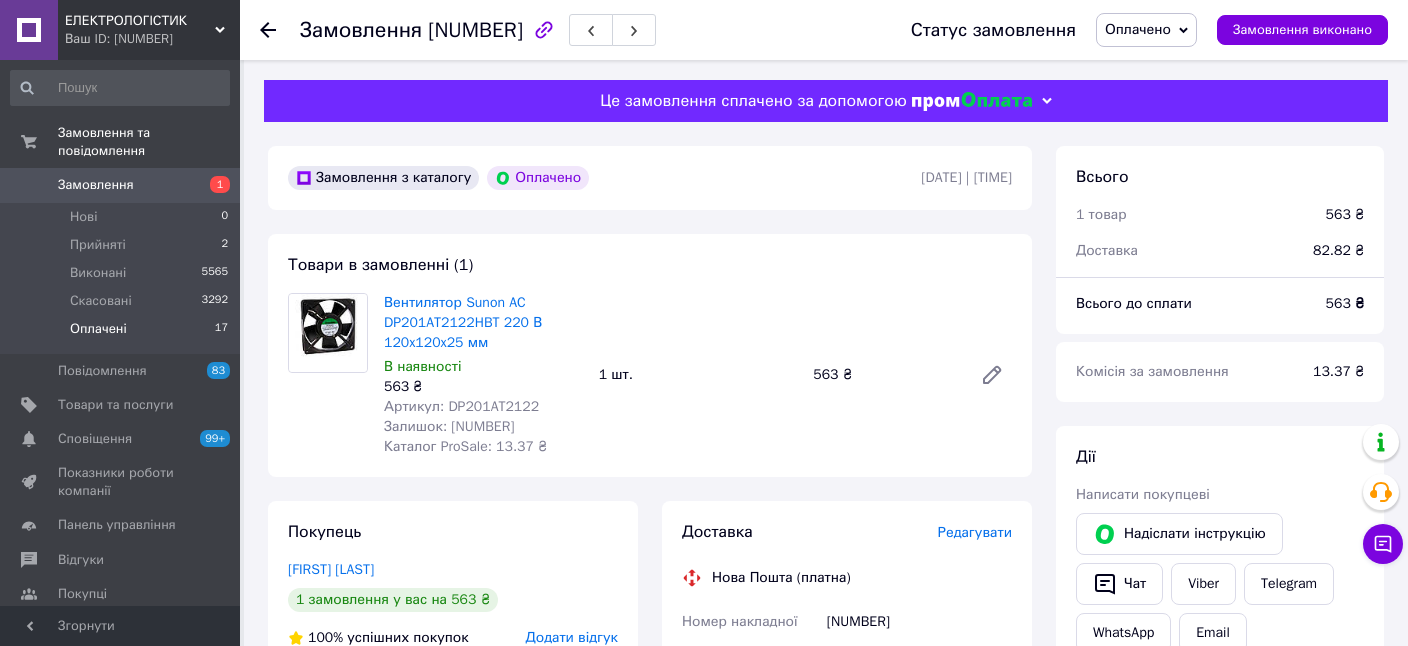 click on "Оплачені 17" at bounding box center [120, 334] 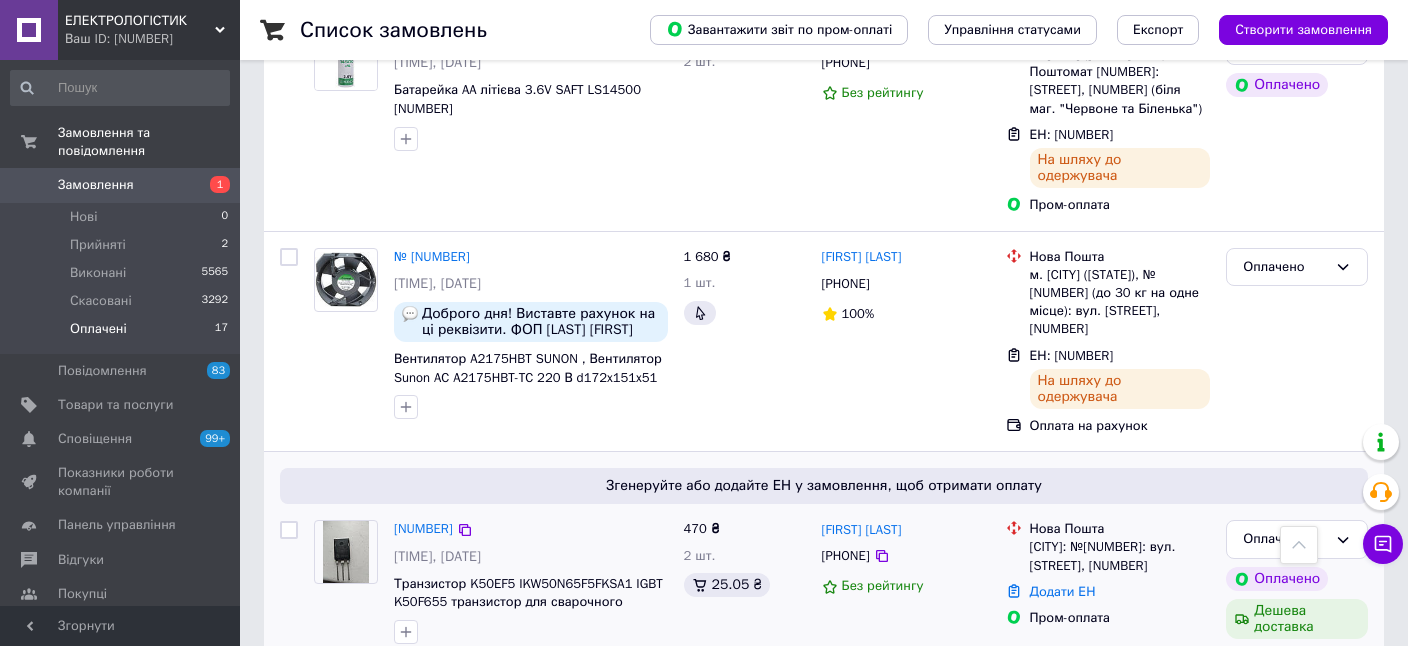scroll, scrollTop: 3187, scrollLeft: 0, axis: vertical 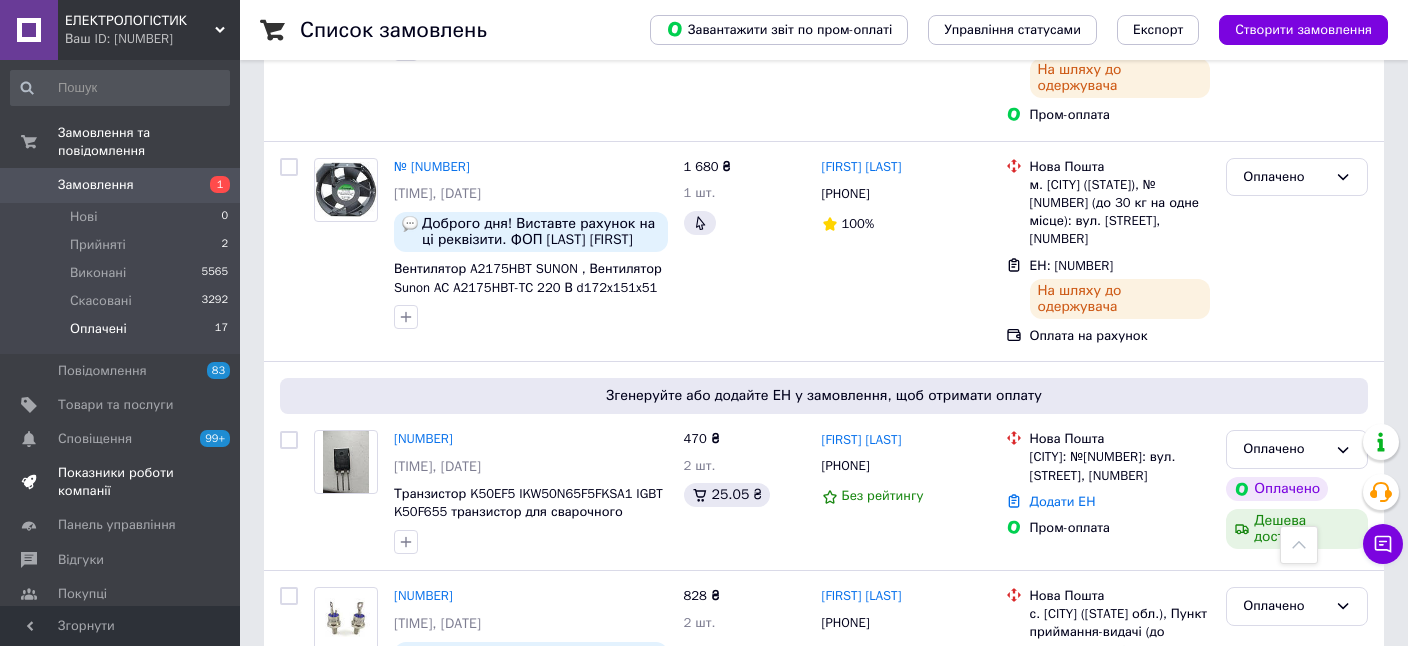 click on "Показники роботи компанії" at bounding box center [121, 482] 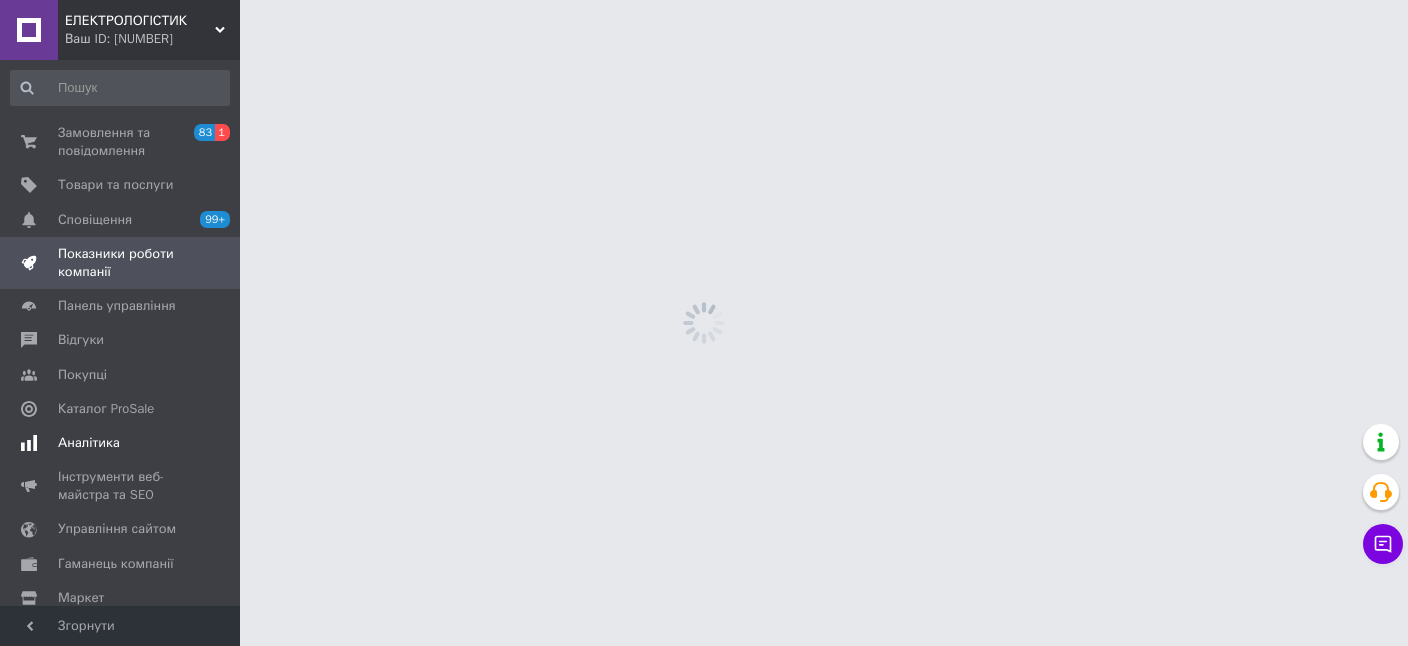scroll, scrollTop: 0, scrollLeft: 0, axis: both 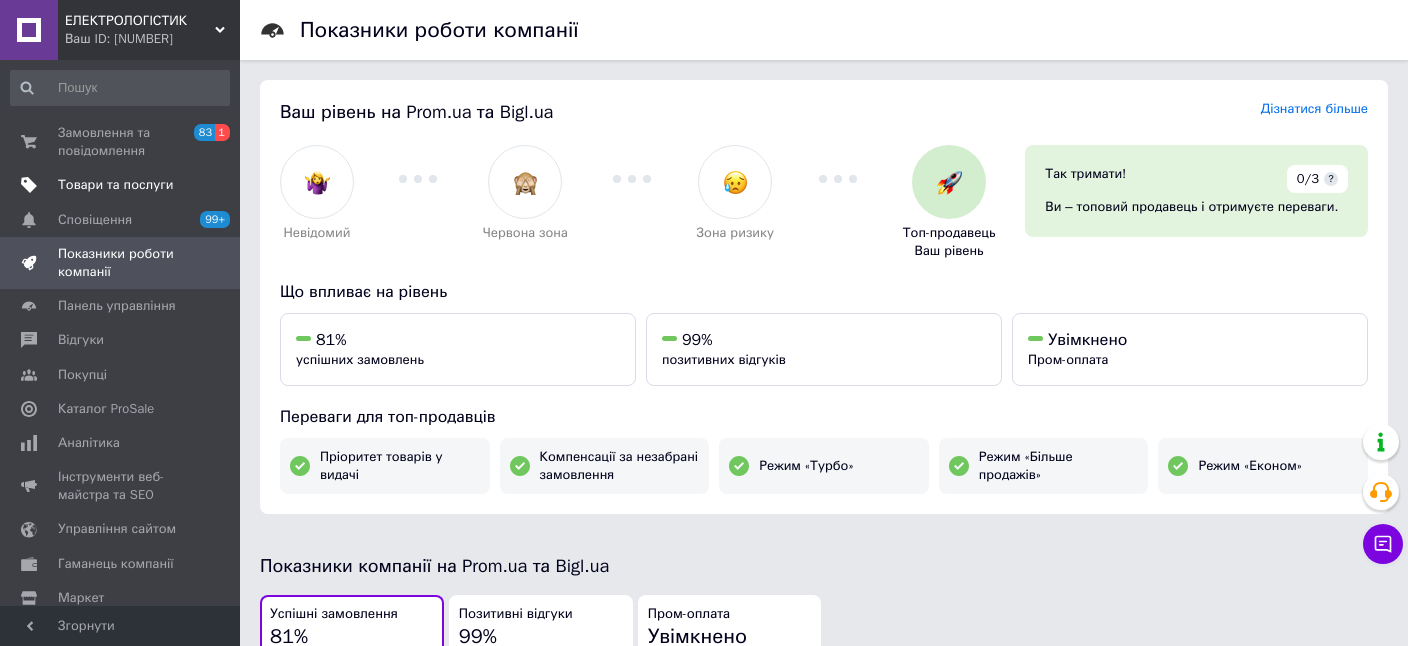 click on "Товари та послуги" at bounding box center (115, 185) 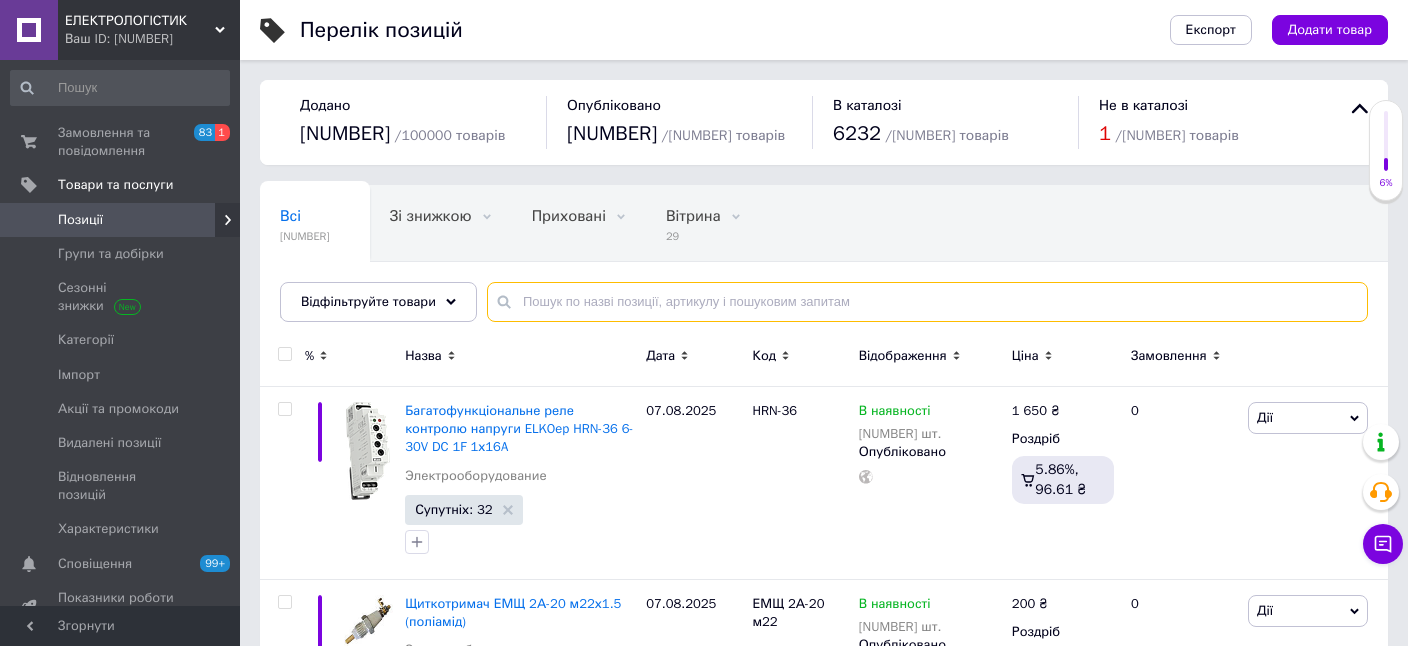 click at bounding box center (927, 302) 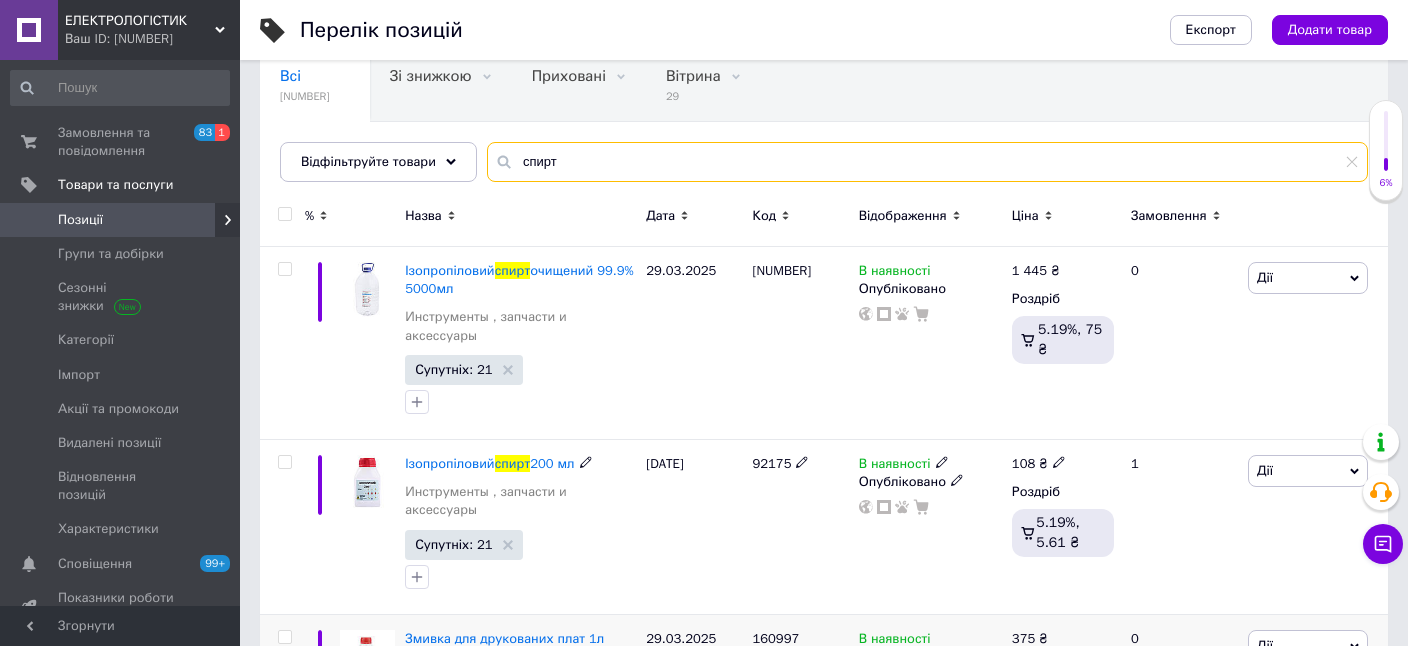 scroll, scrollTop: 281, scrollLeft: 0, axis: vertical 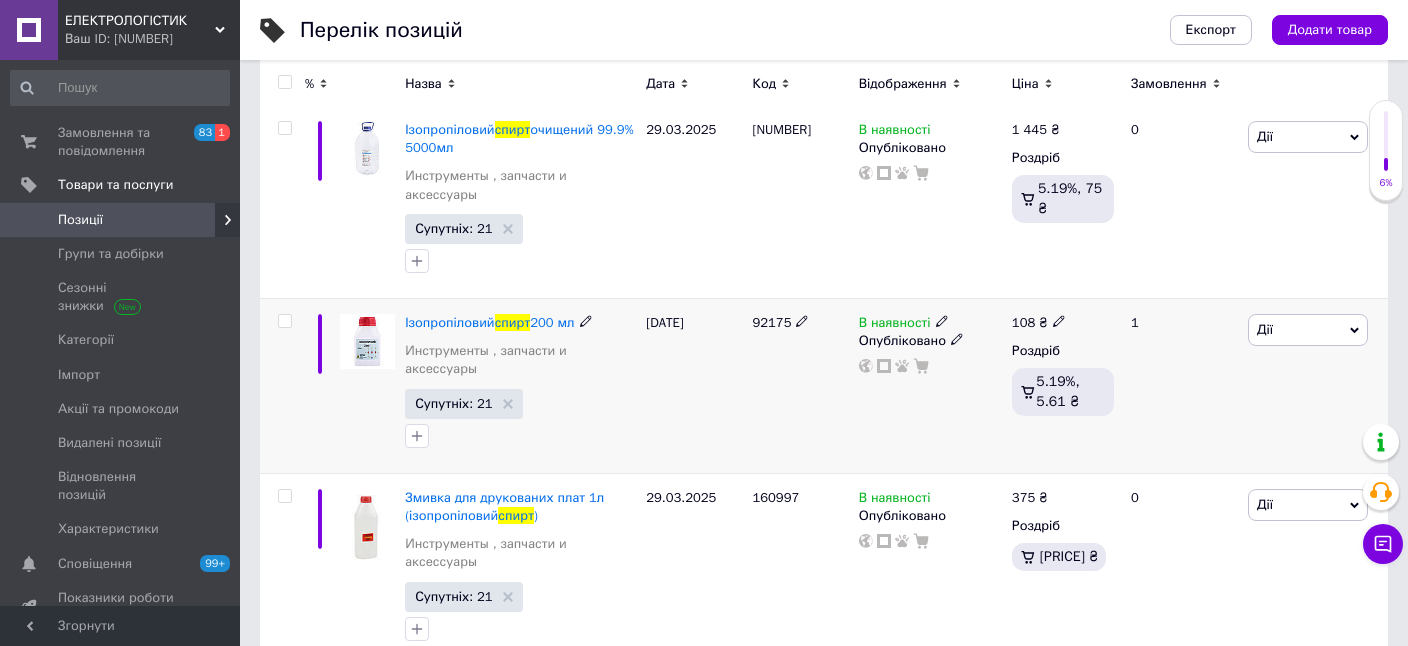type on "спирт" 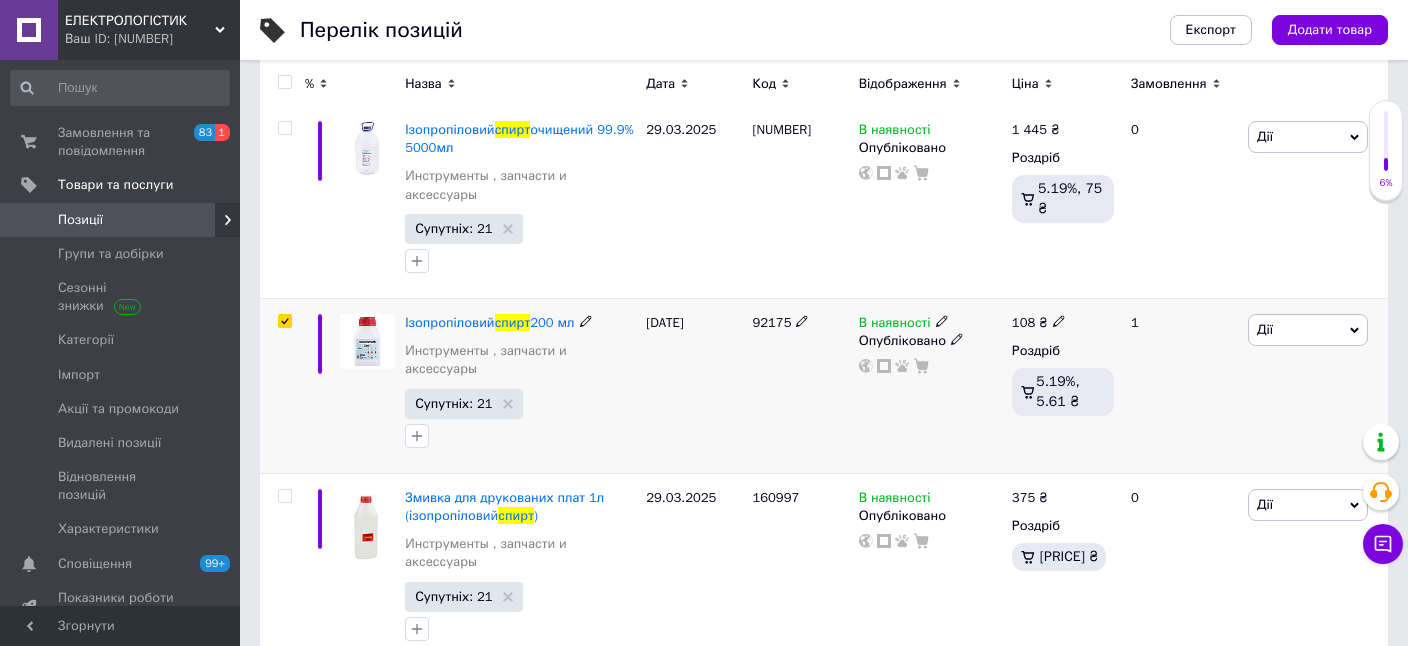 checkbox on "true" 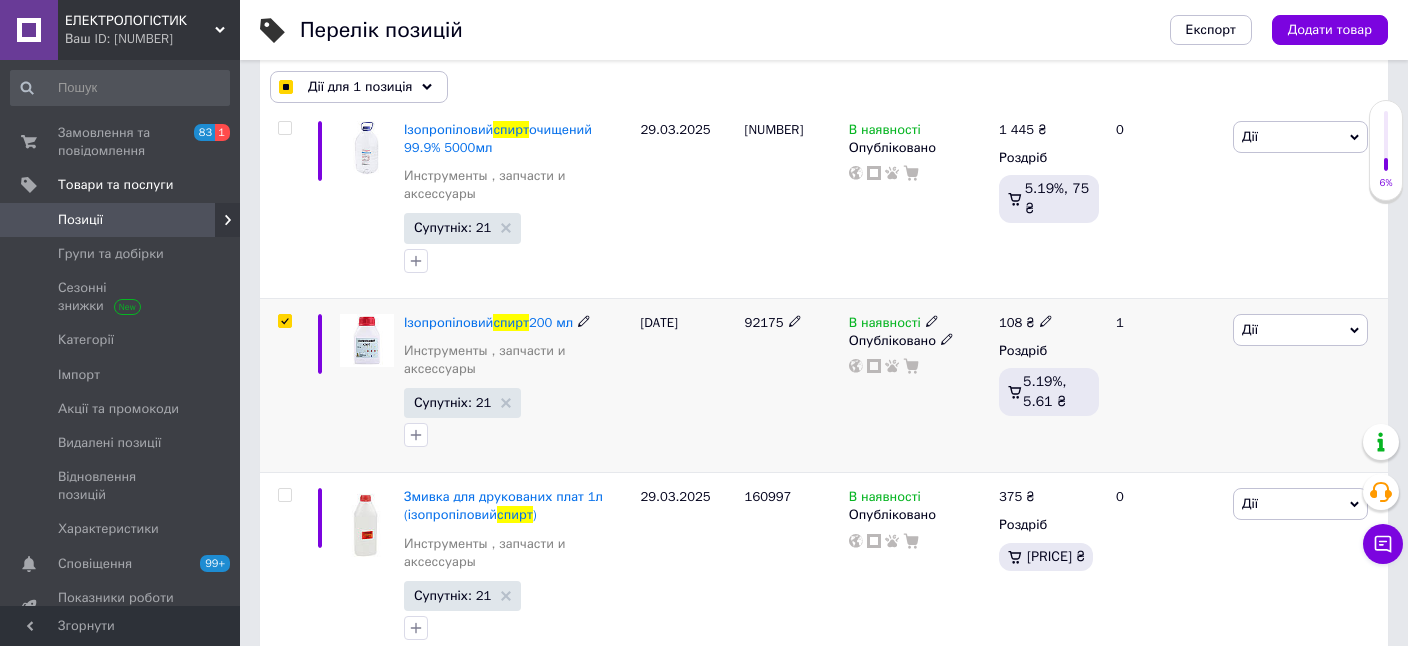 click on "Дії" at bounding box center [1250, 329] 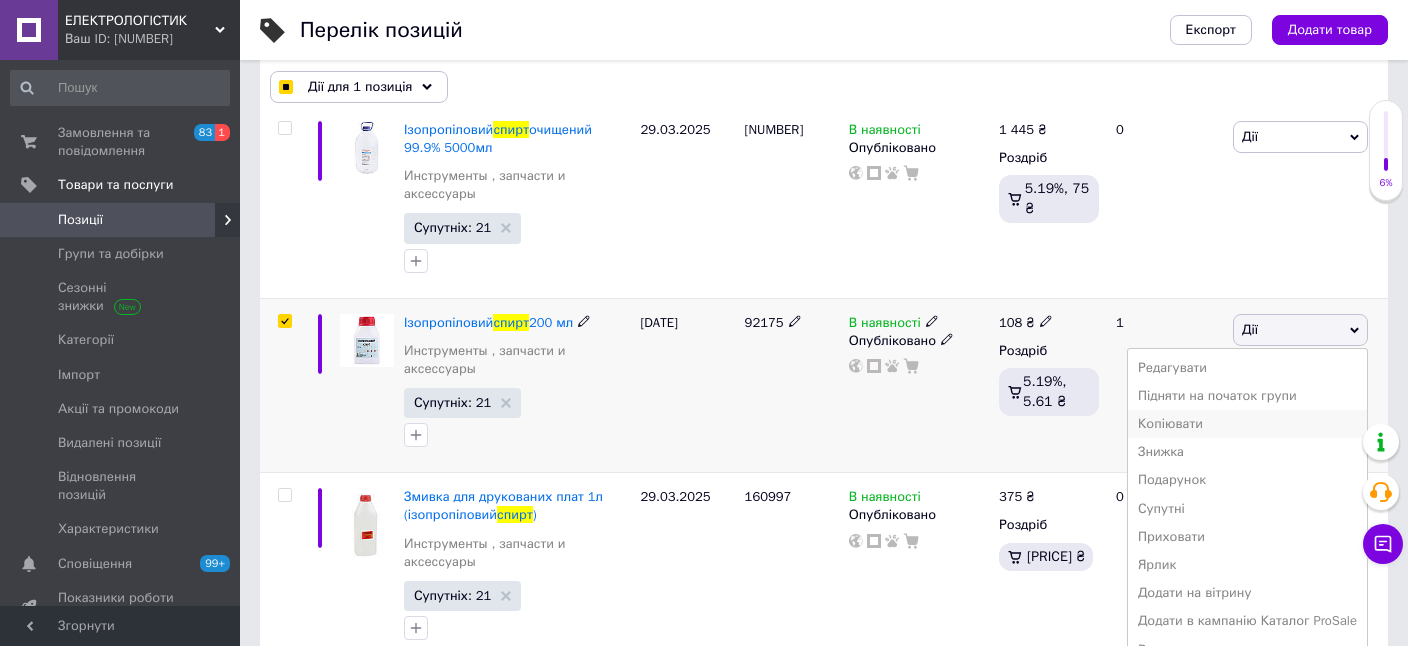 click on "Копіювати" at bounding box center (1247, 424) 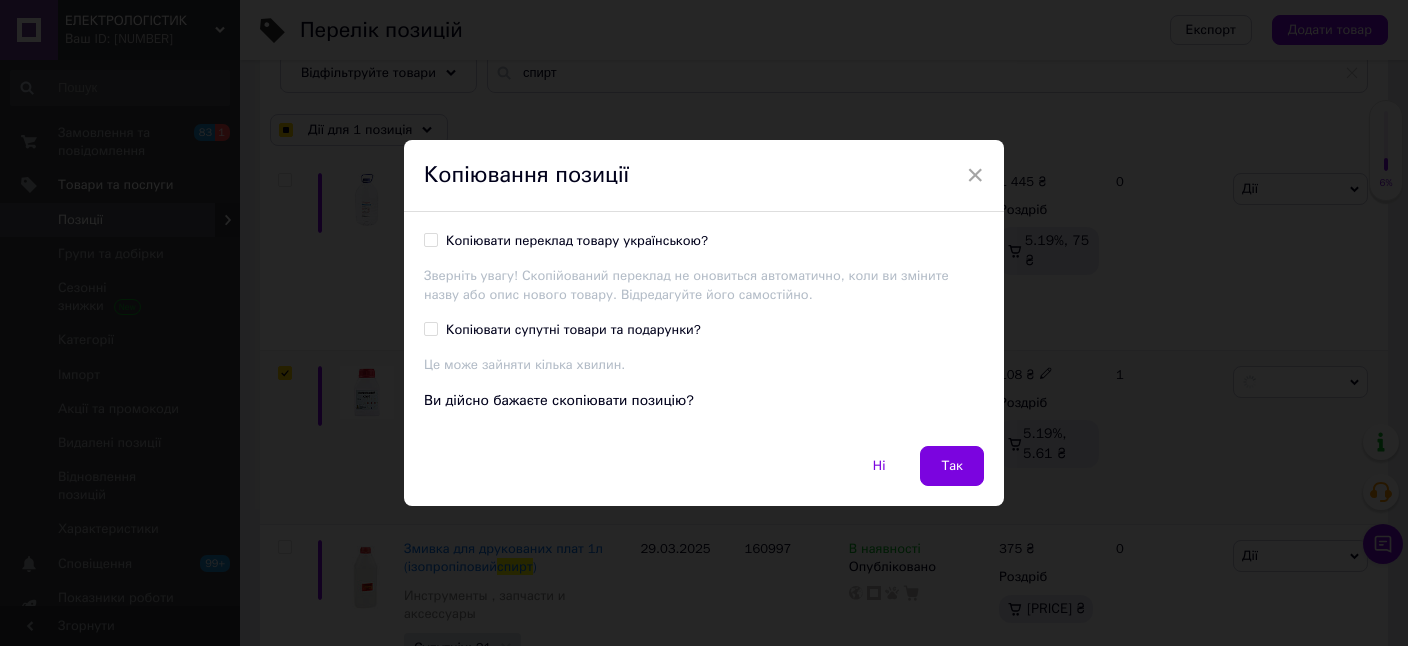 click on "Копіювати супутні товари та подарунки?" at bounding box center (562, 330) 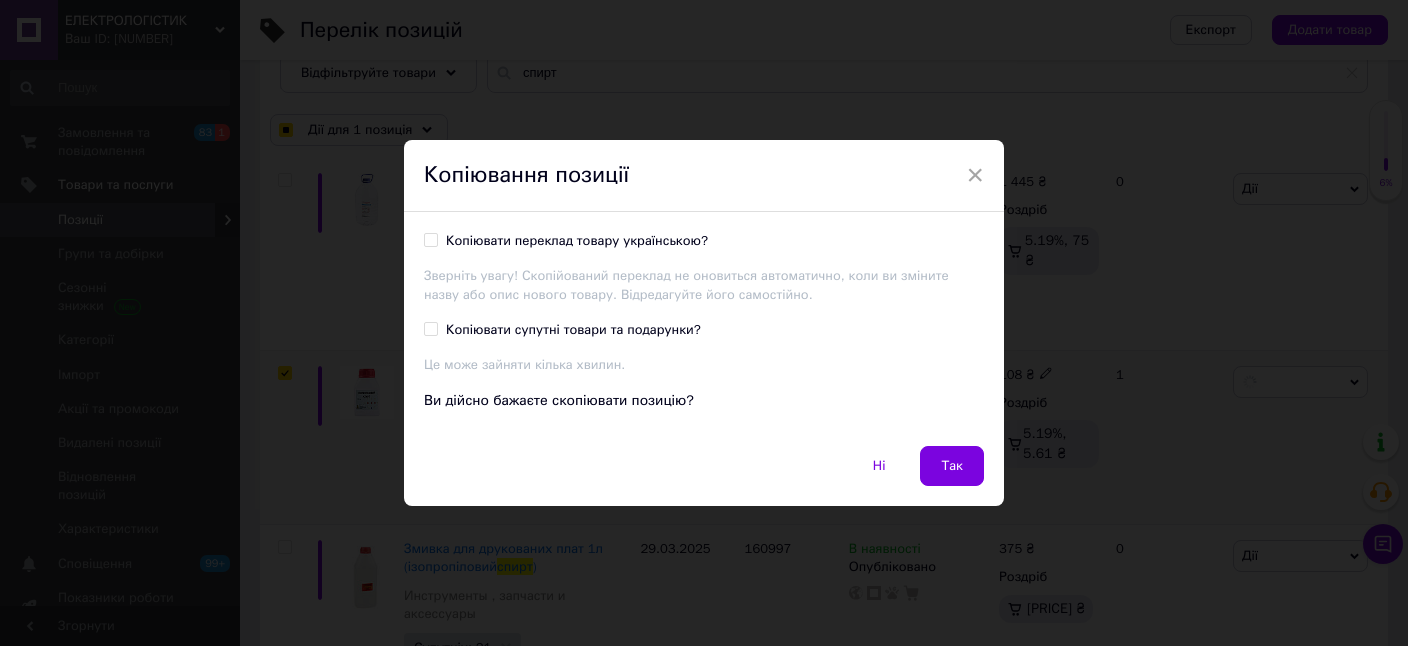 click on "Копіювати супутні товари та подарунки?" at bounding box center (430, 328) 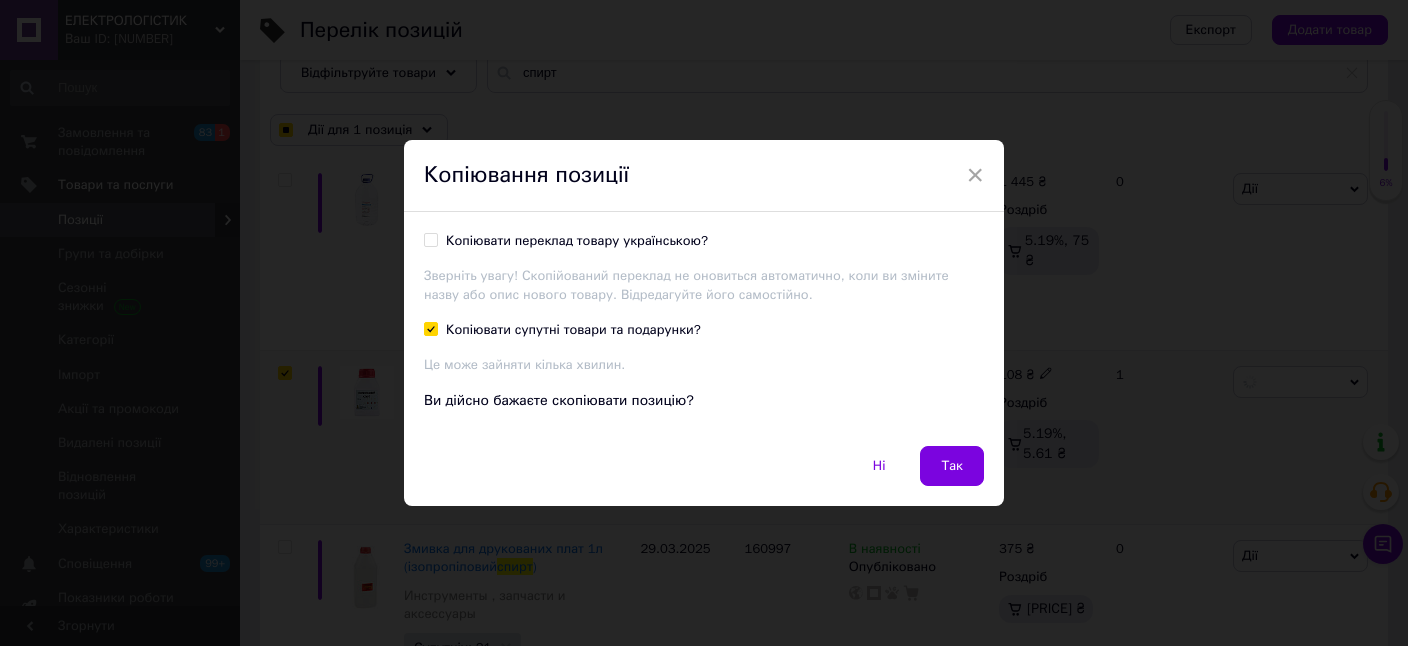 checkbox on "true" 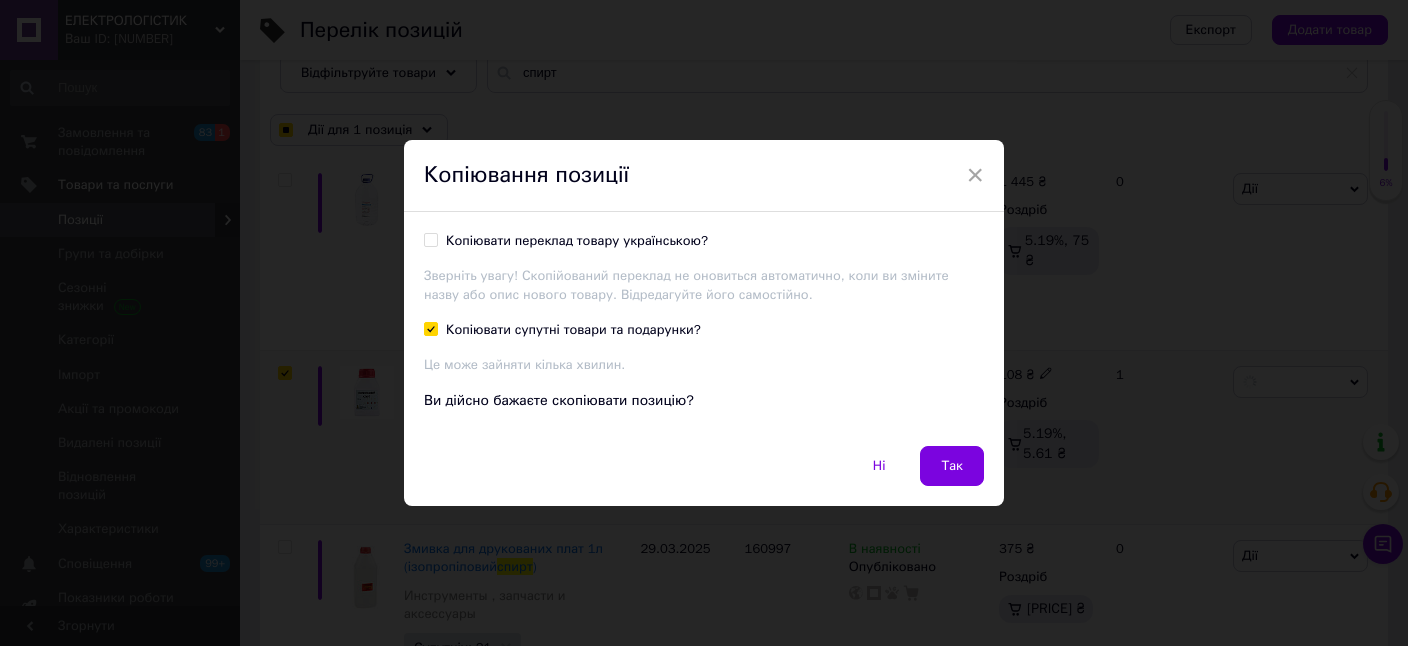 checkbox on "true" 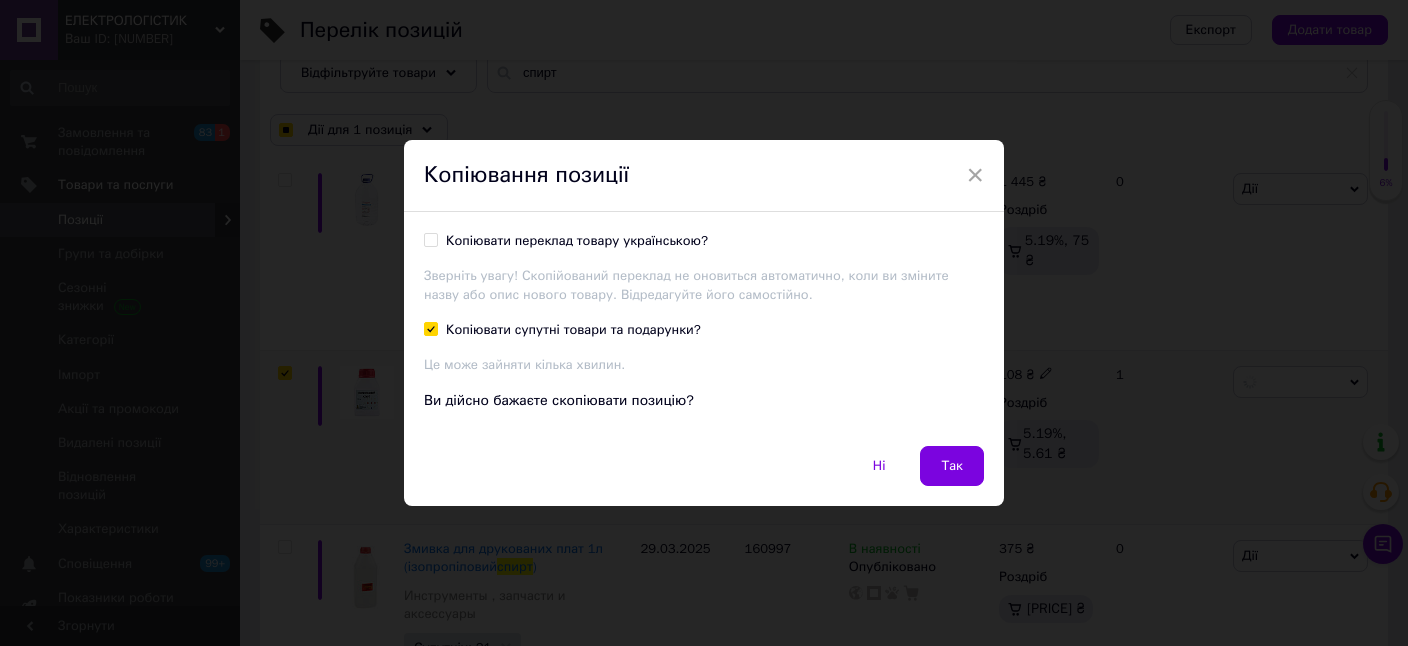 click on "Копіювати переклад товару українською?" at bounding box center (430, 239) 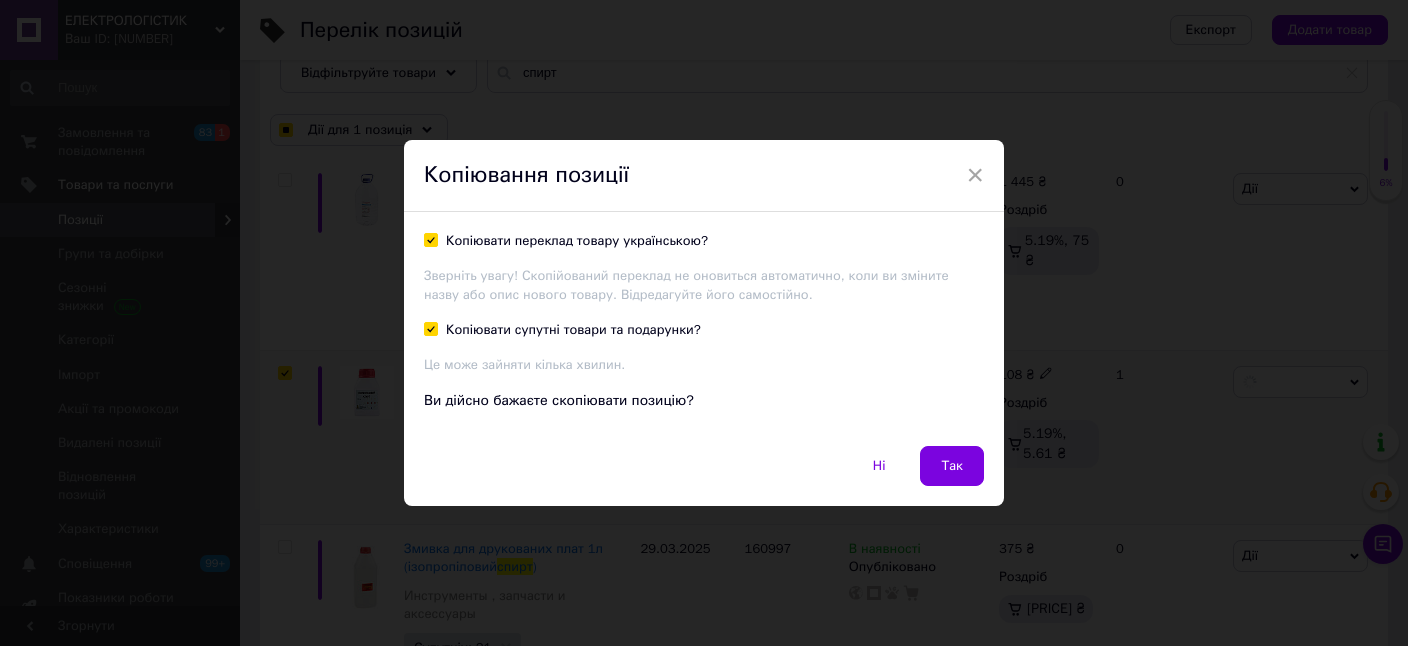 checkbox on "true" 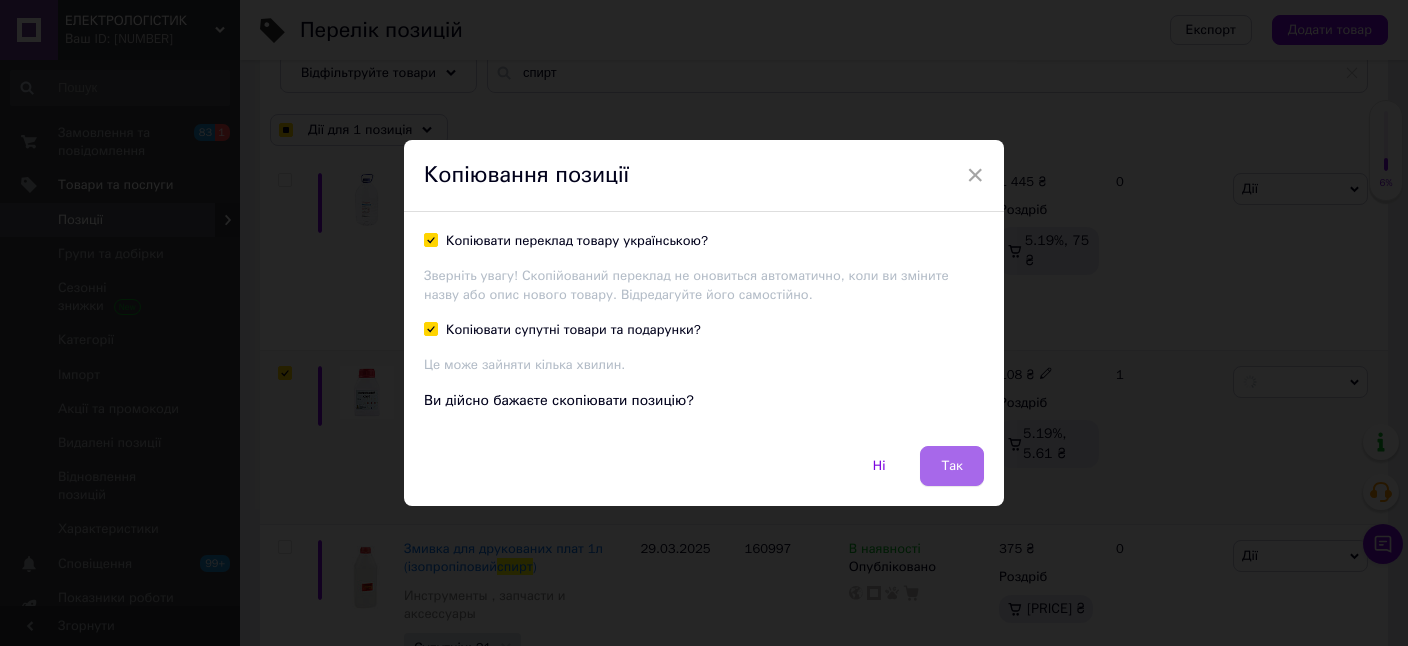 click on "Так" at bounding box center (952, 466) 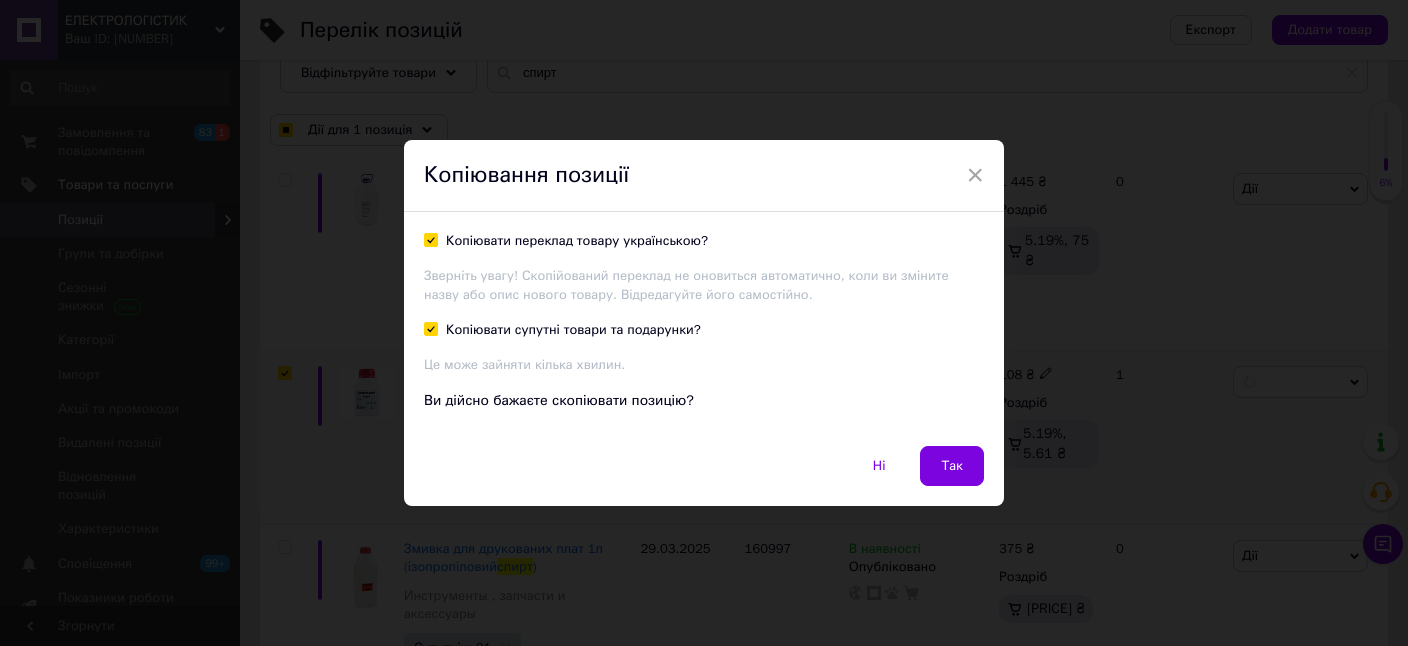 checkbox on "true" 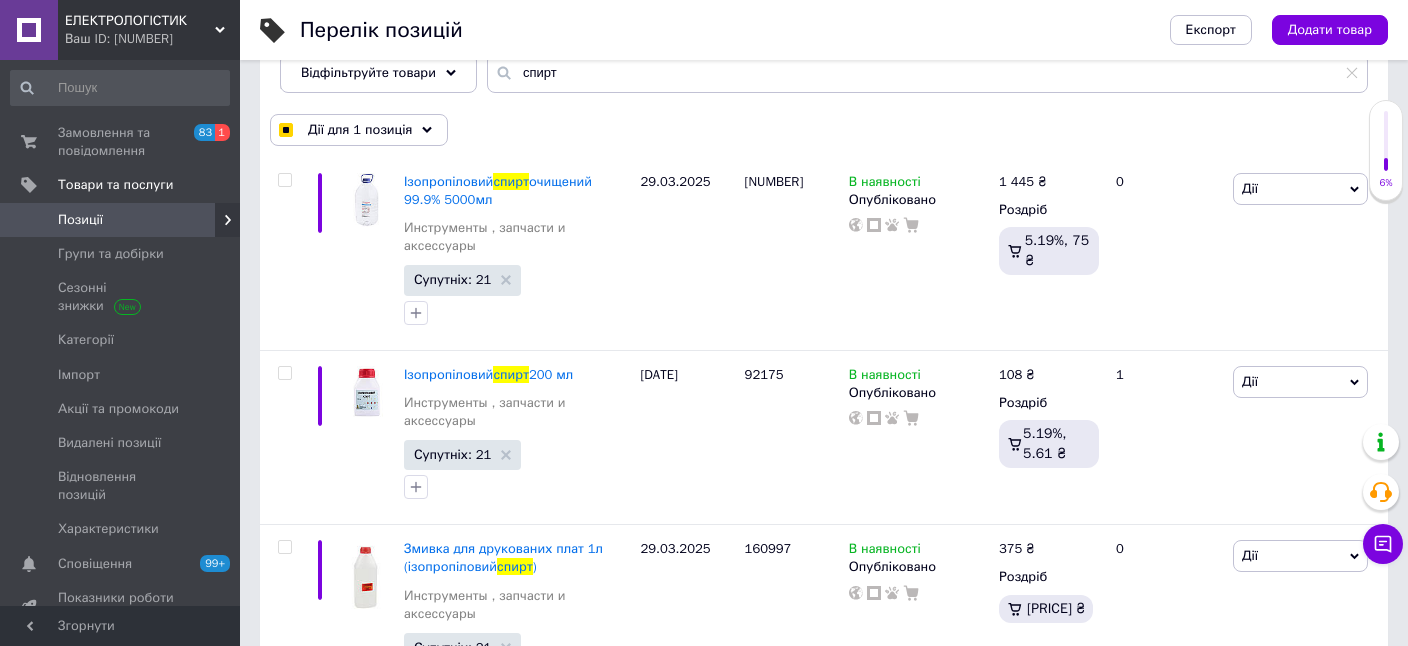 checkbox on "false" 